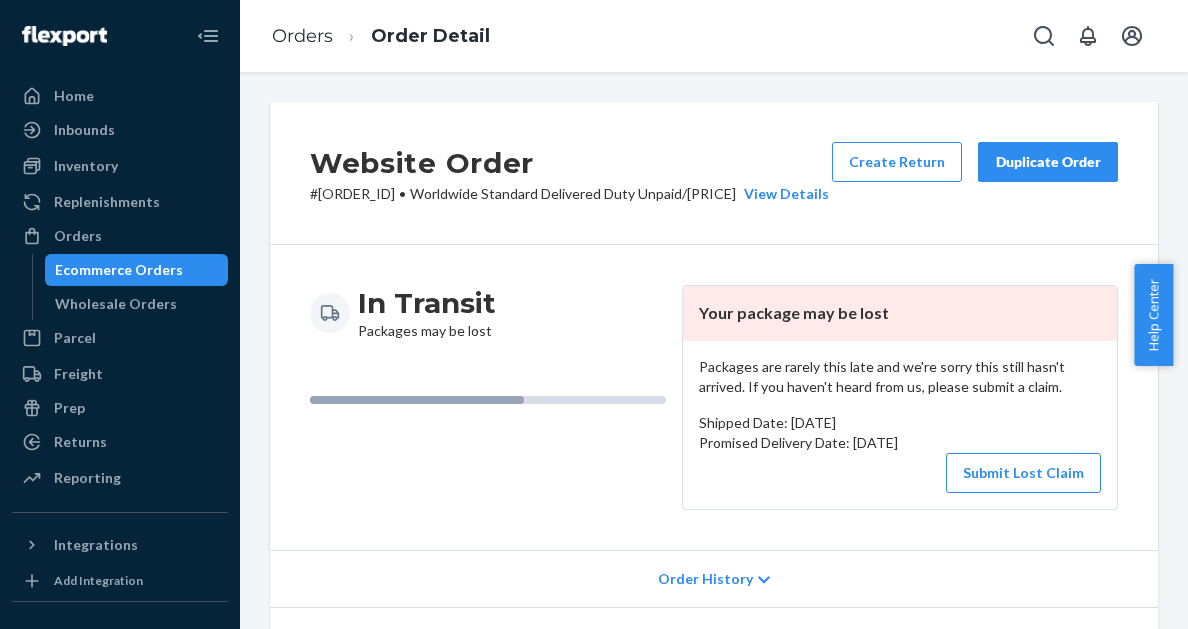 scroll, scrollTop: 0, scrollLeft: 0, axis: both 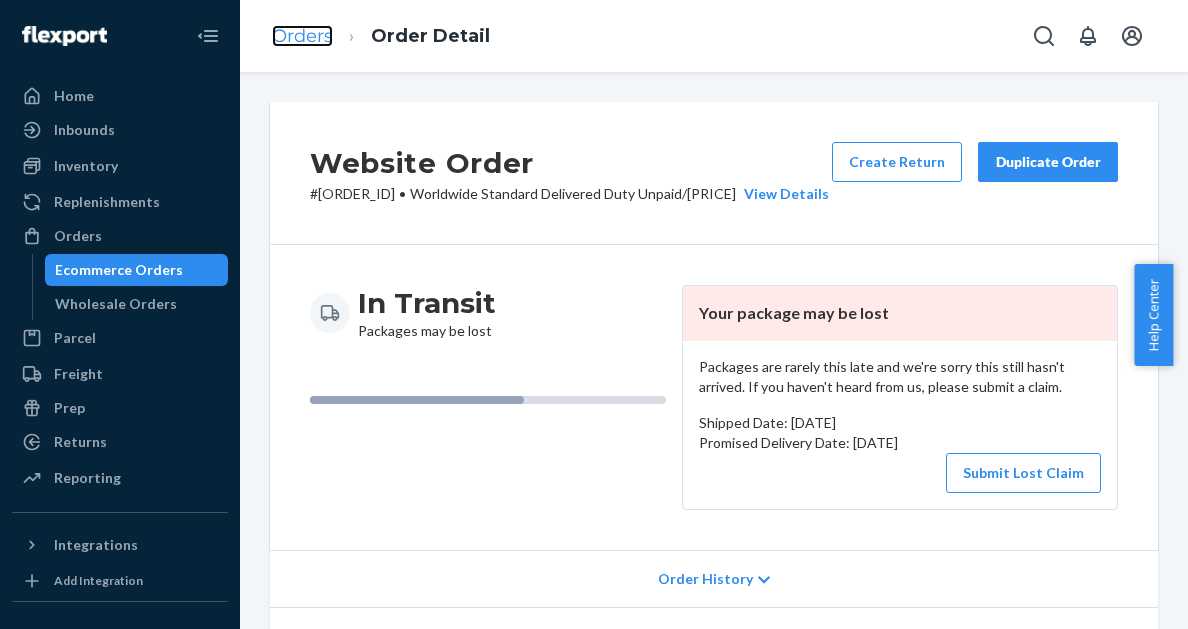 click on "Orders" at bounding box center (302, 36) 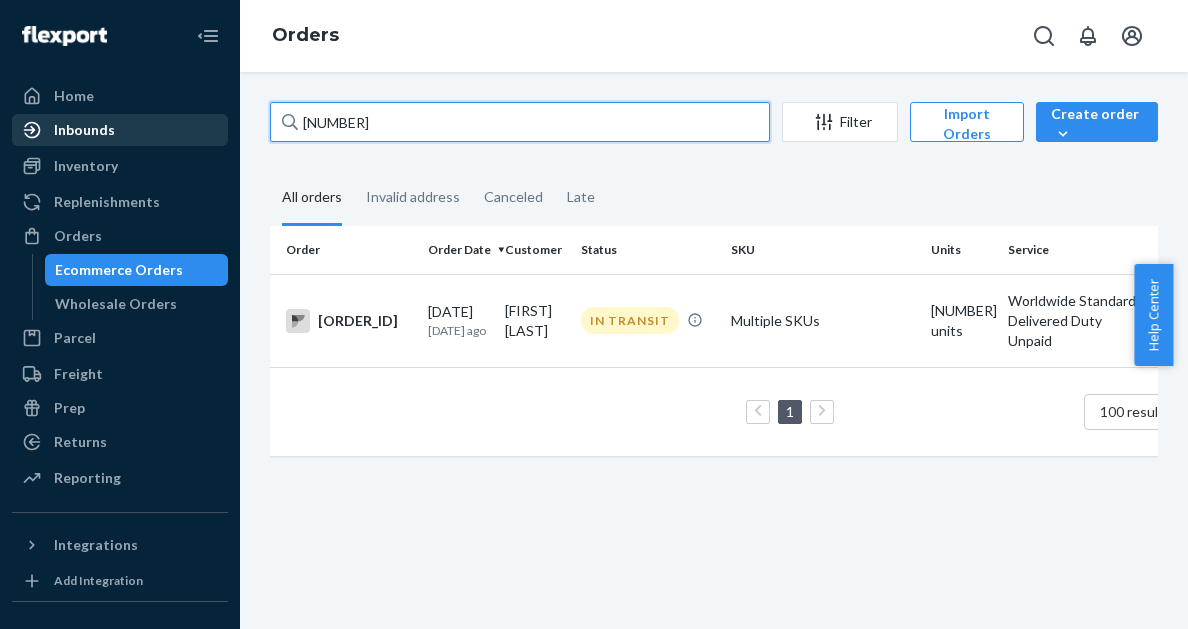 drag, startPoint x: 410, startPoint y: 129, endPoint x: 210, endPoint y: 122, distance: 200.12247 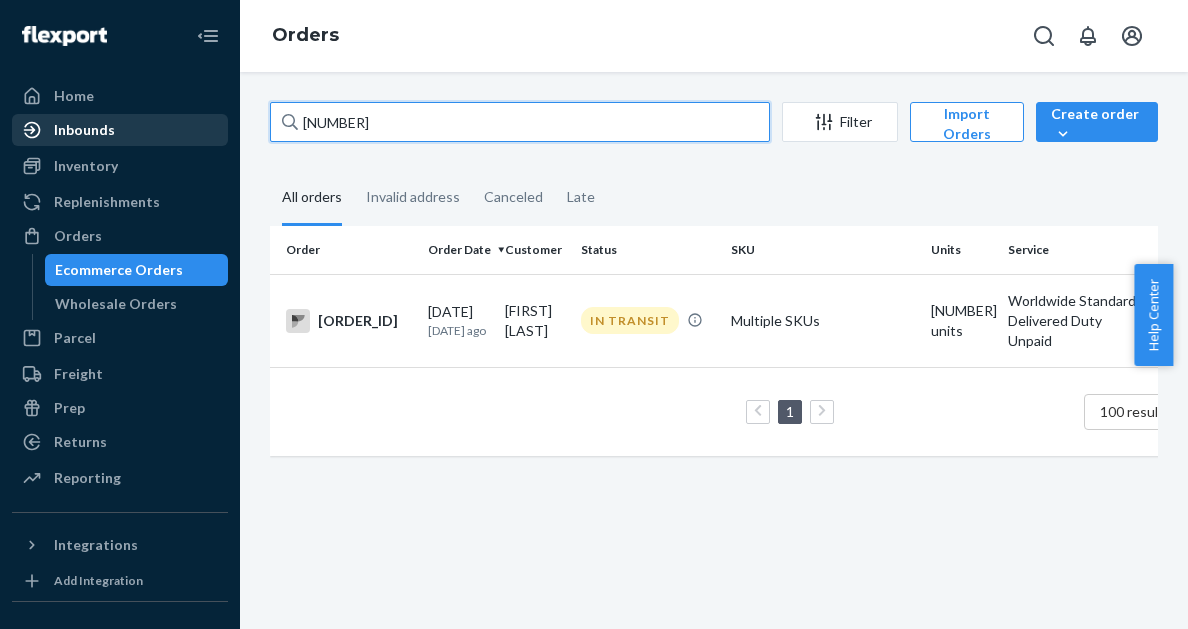click on "Home Inbounds Shipping Plans Problems Inventory Products Branded Packaging Replenishments Orders Ecommerce Orders Wholesale Orders Parcel Parcel orders Integrations Freight Prep Returns All Returns Settings Packages Reporting Reports Analytics Integrations Add Integration Fast Tags Add Fast Tag Settings Talk to Support Help Center Give Feedback Orders 2626723 Filter Import Orders Create order Ecommerce order Removal order All orders Invalid address Canceled Late Order Order Date Customer Status SKU Units Service Fee MO-2626723 06/12/2025 1 month ago Kerstin Schedina IN TRANSIT Multiple SKUs 10 units Worldwide Standard Delivered Duty Unpaid Loading.... 1 100 results per page" at bounding box center [594, 314] 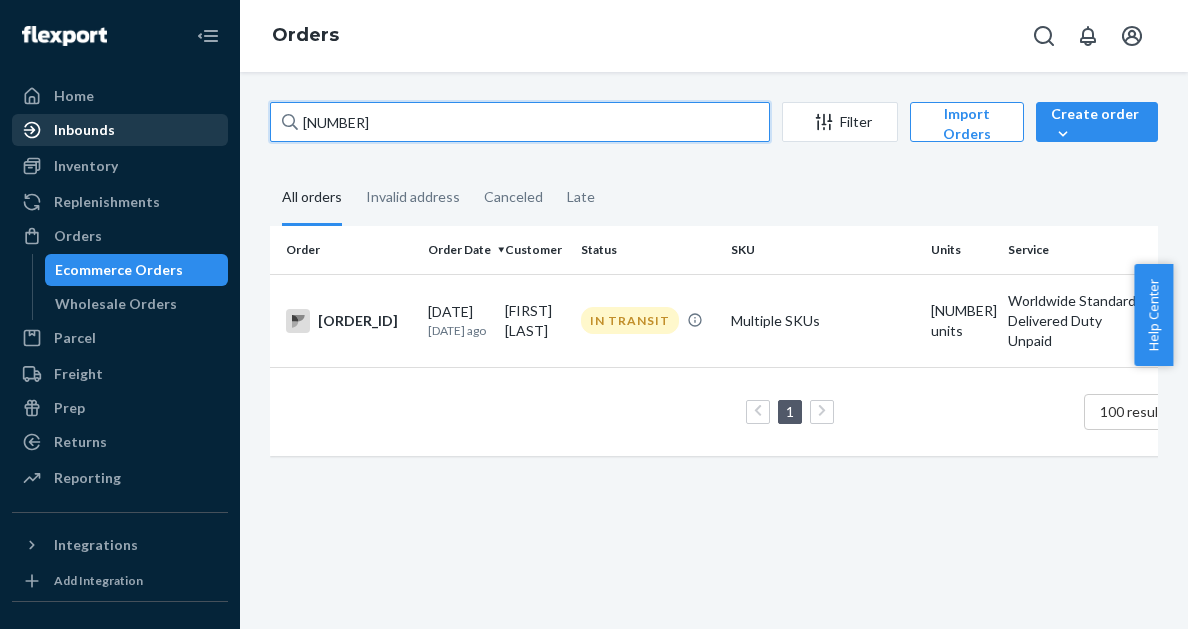 paste on "860111" 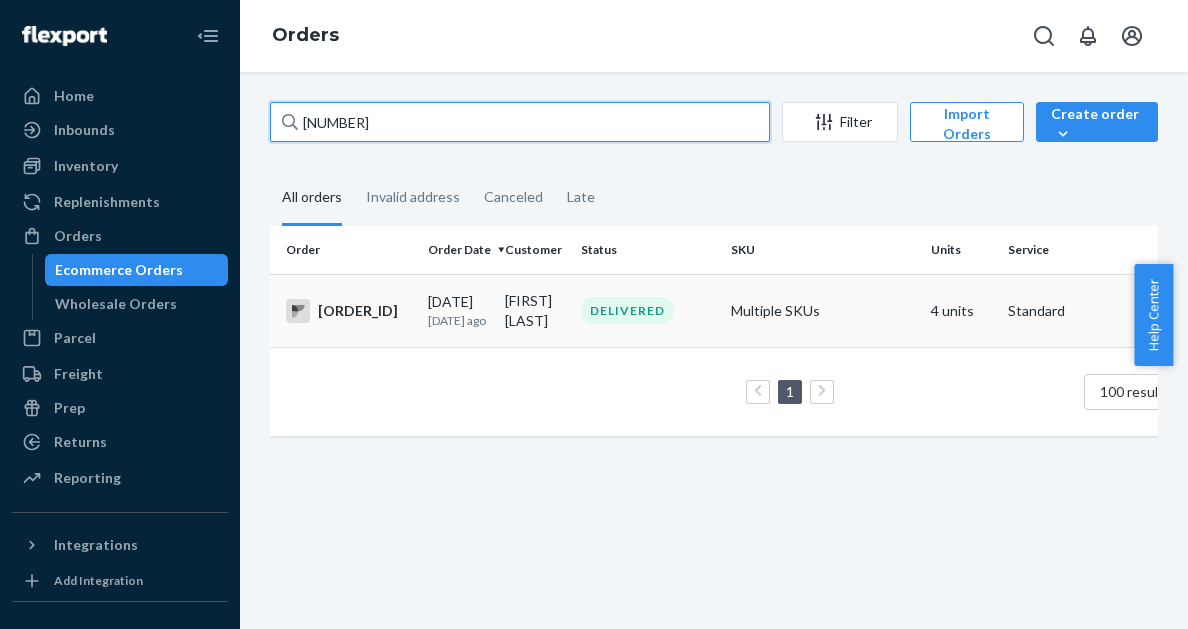 type on "2860111" 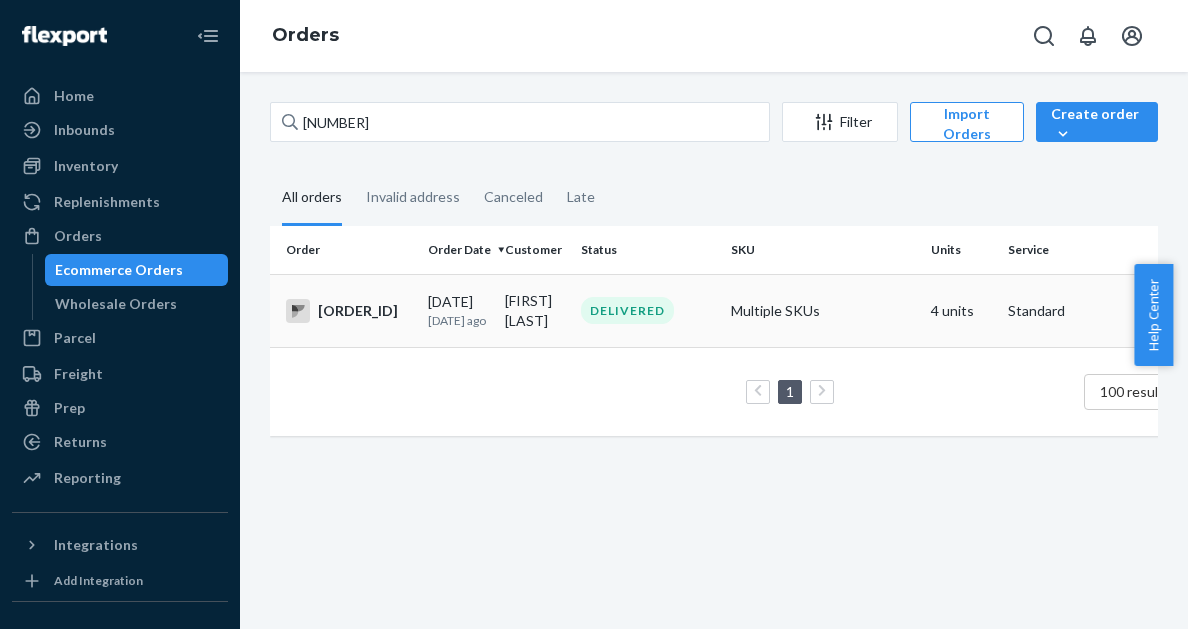 click on "07/28/2025 7 days ago" at bounding box center [458, 310] 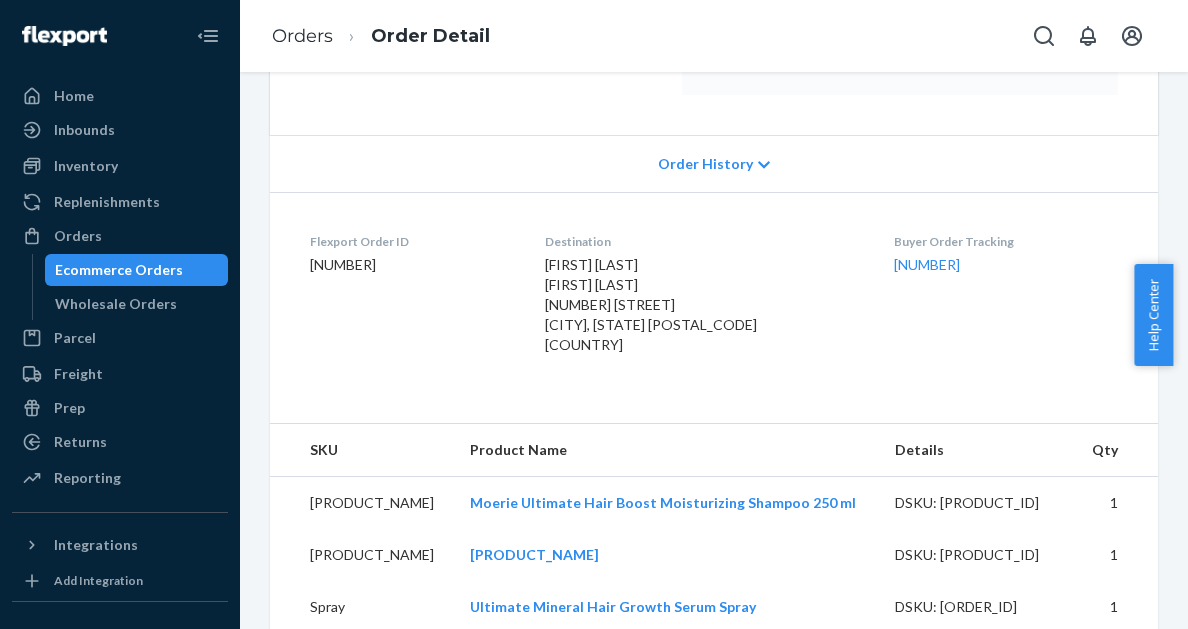 scroll, scrollTop: 0, scrollLeft: 0, axis: both 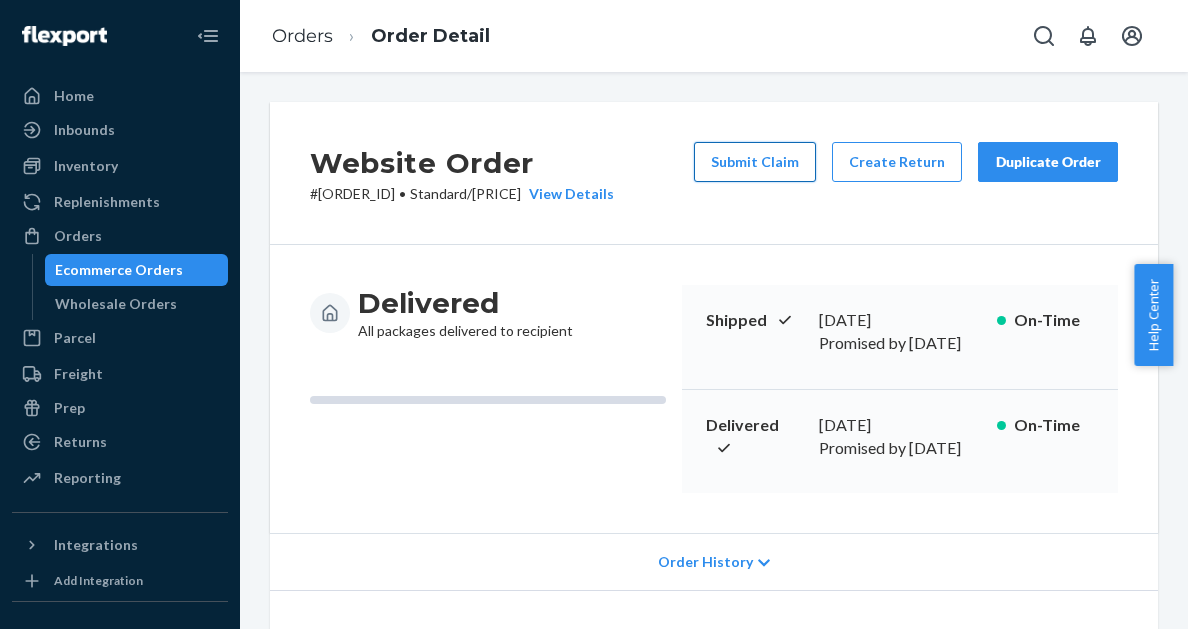 click on "Submit Claim" at bounding box center (755, 162) 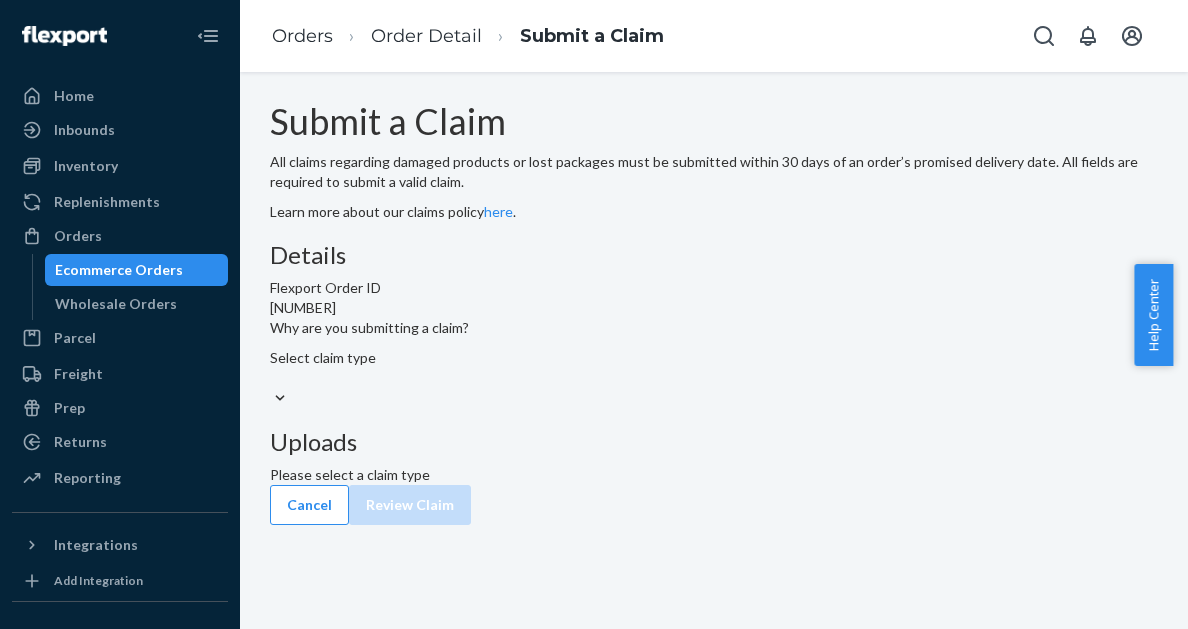 scroll, scrollTop: 11, scrollLeft: 0, axis: vertical 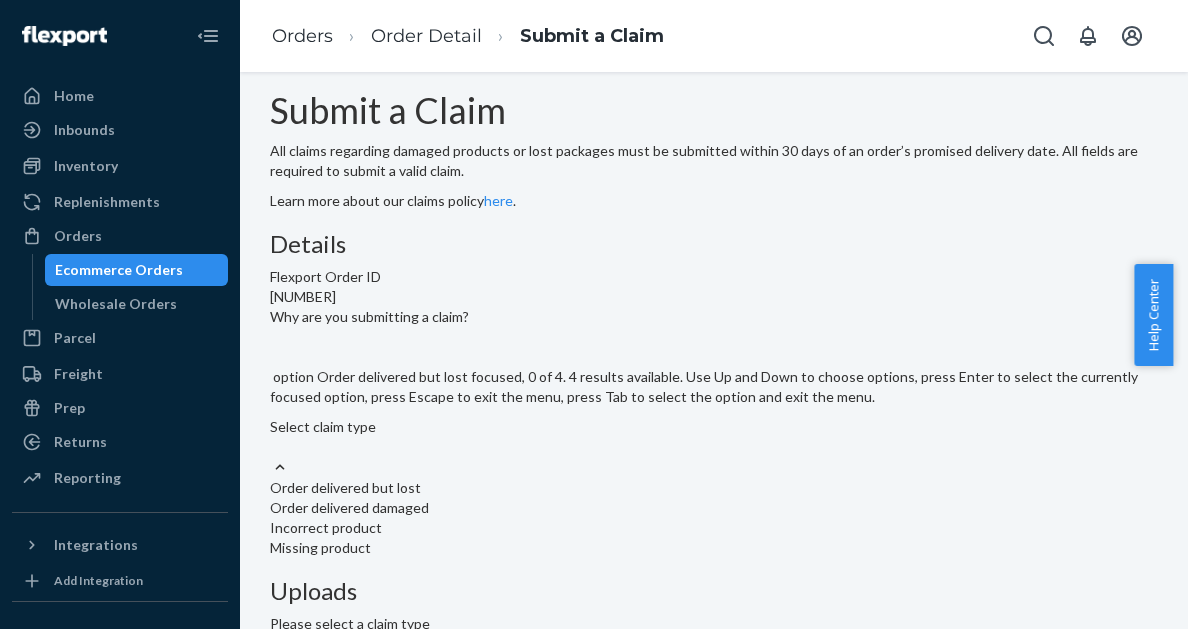 click on "Select claim type" at bounding box center (714, 437) 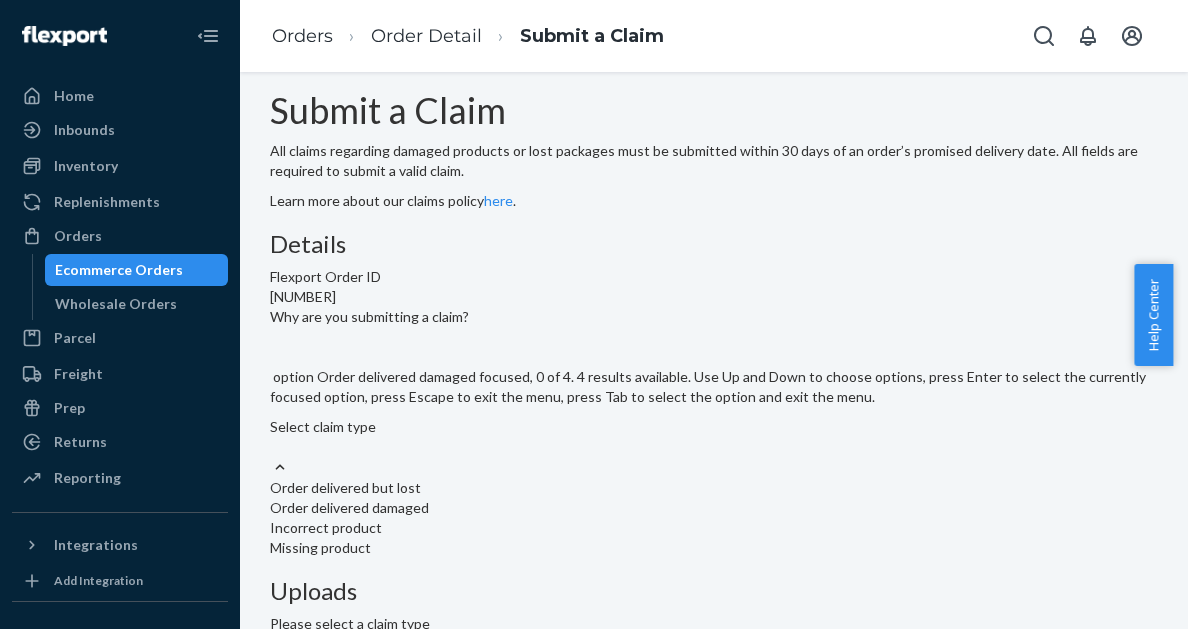 click on "Order delivered damaged" at bounding box center [714, 508] 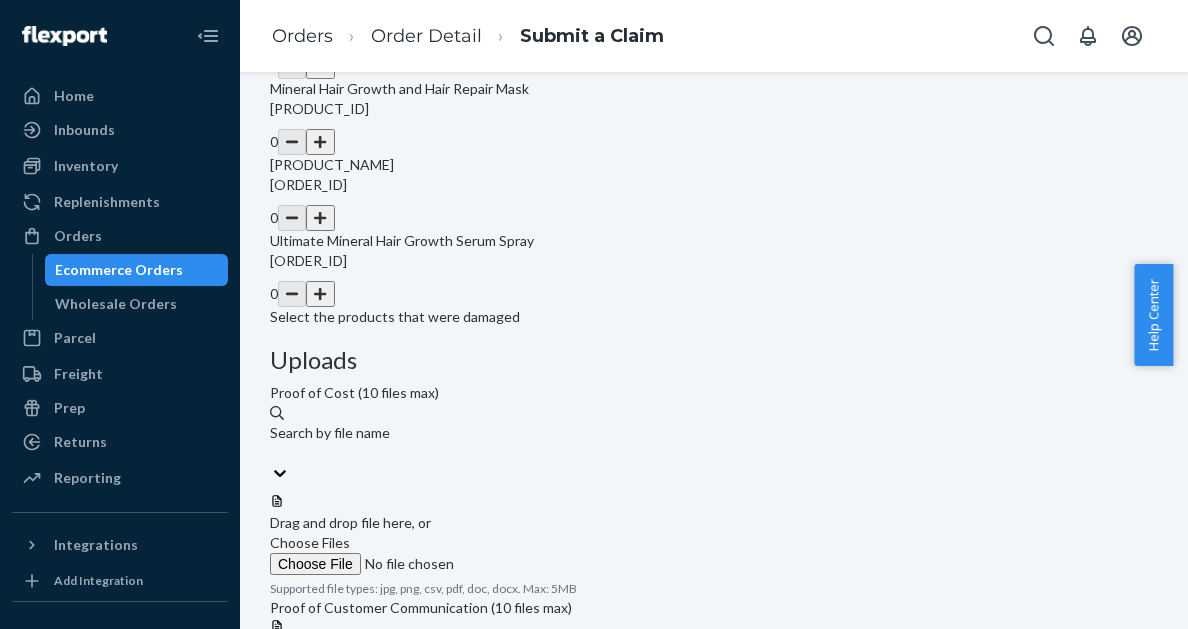 scroll, scrollTop: 654, scrollLeft: 0, axis: vertical 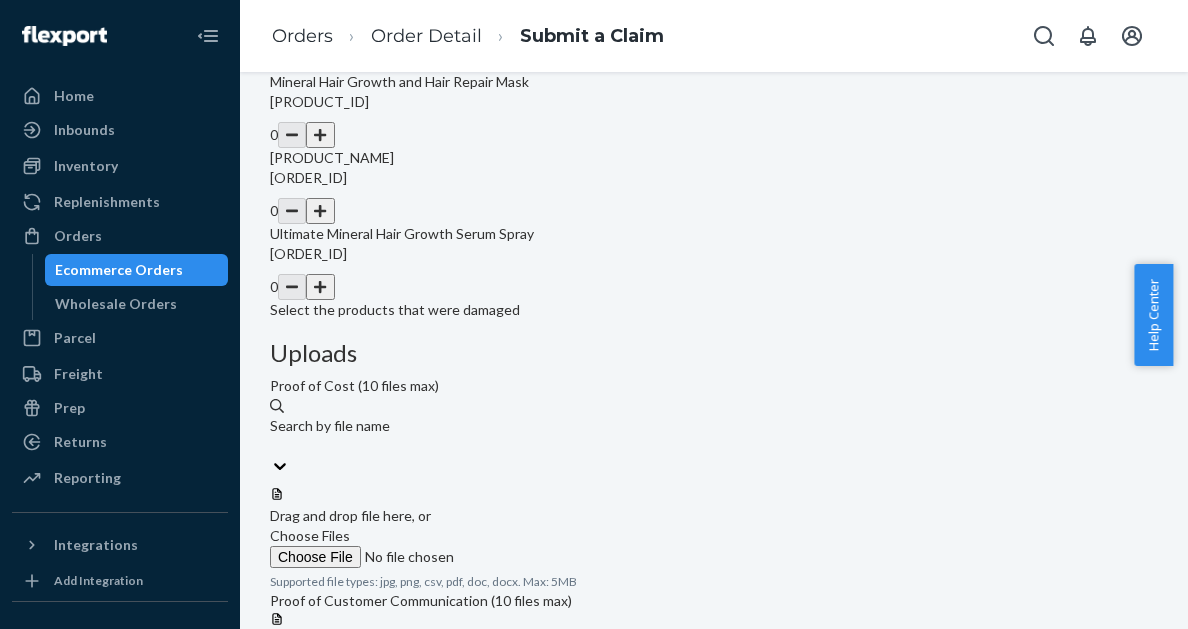 click at bounding box center [320, 287] 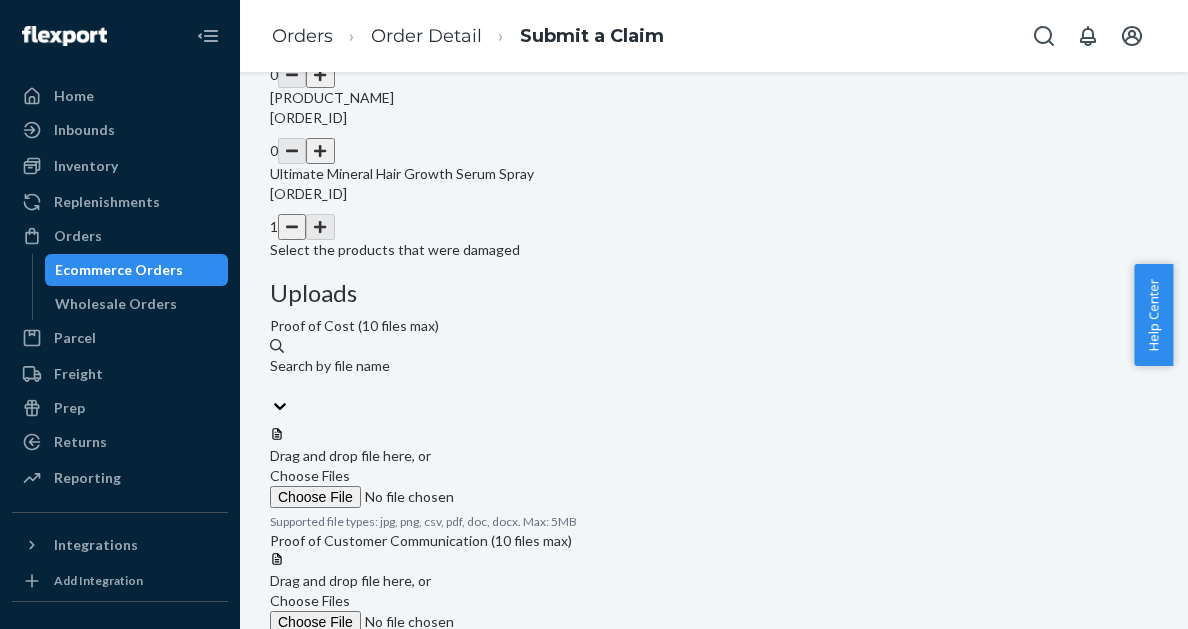 scroll, scrollTop: 54, scrollLeft: 0, axis: vertical 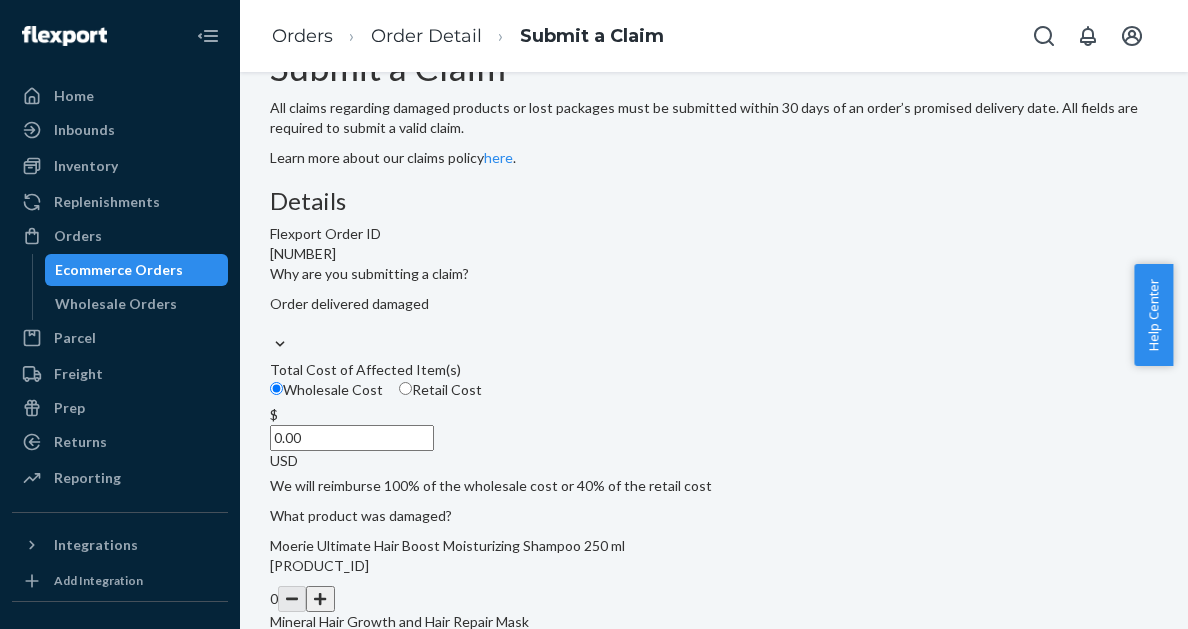 click on "Retail Cost" at bounding box center (440, 390) 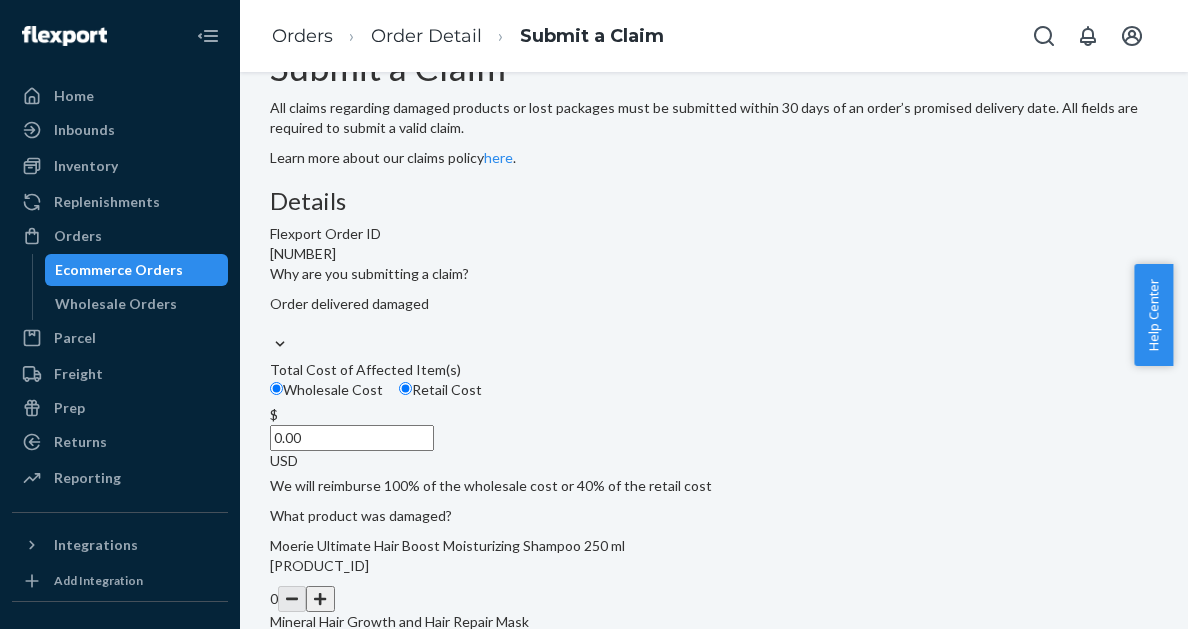radio on "true" 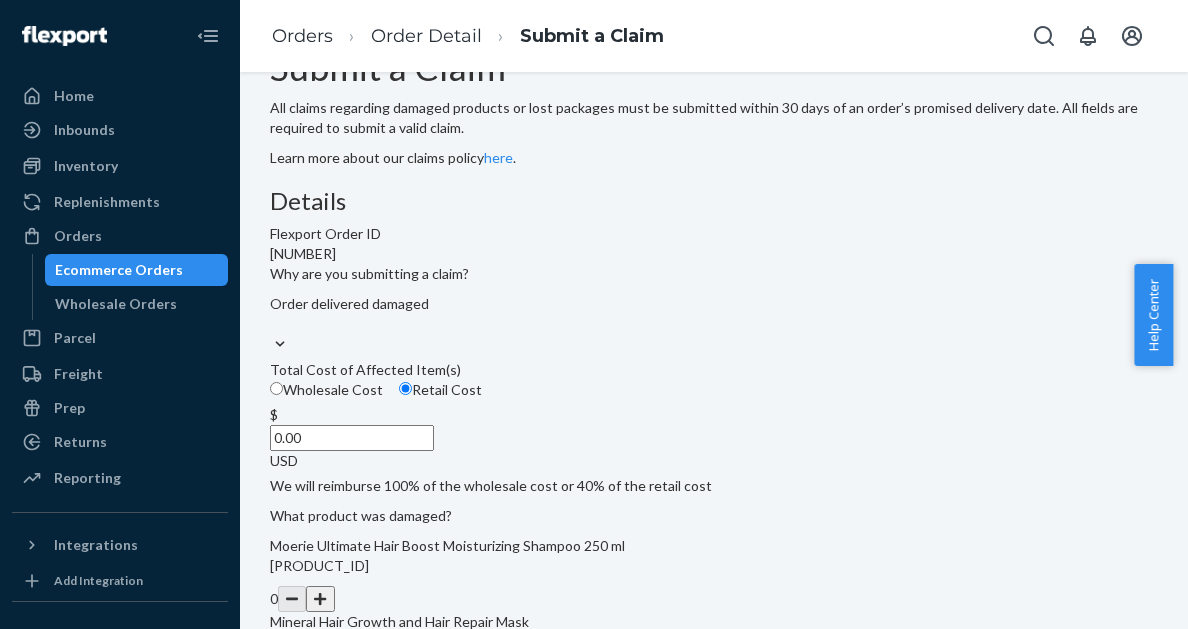 click on "0.00" at bounding box center [352, 438] 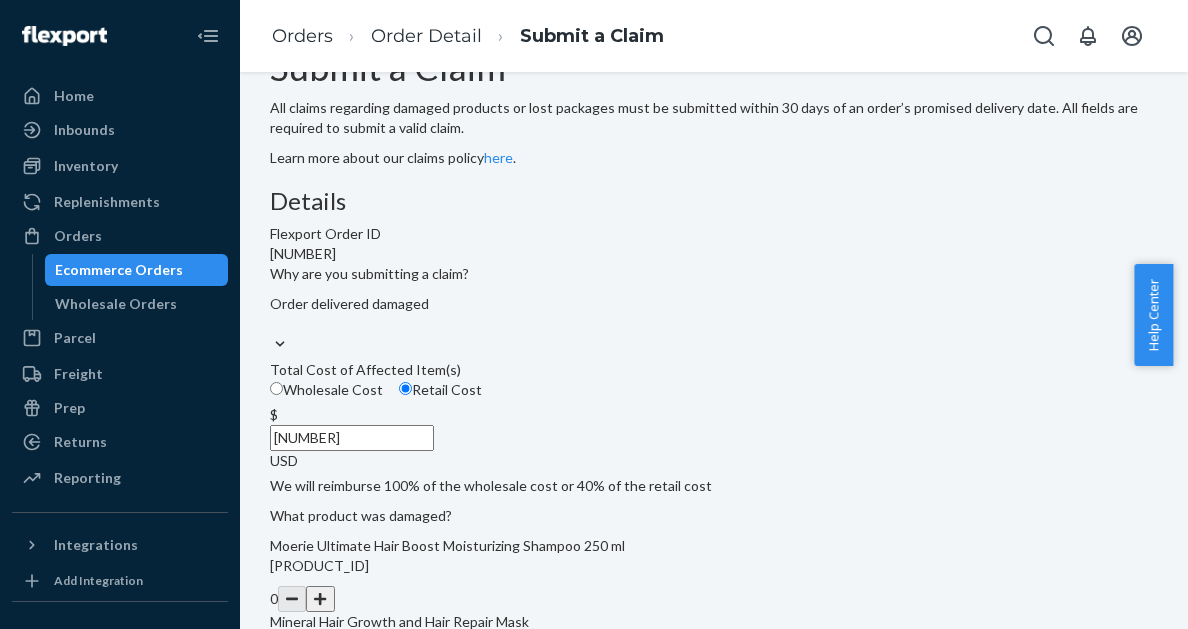 type on "14.00" 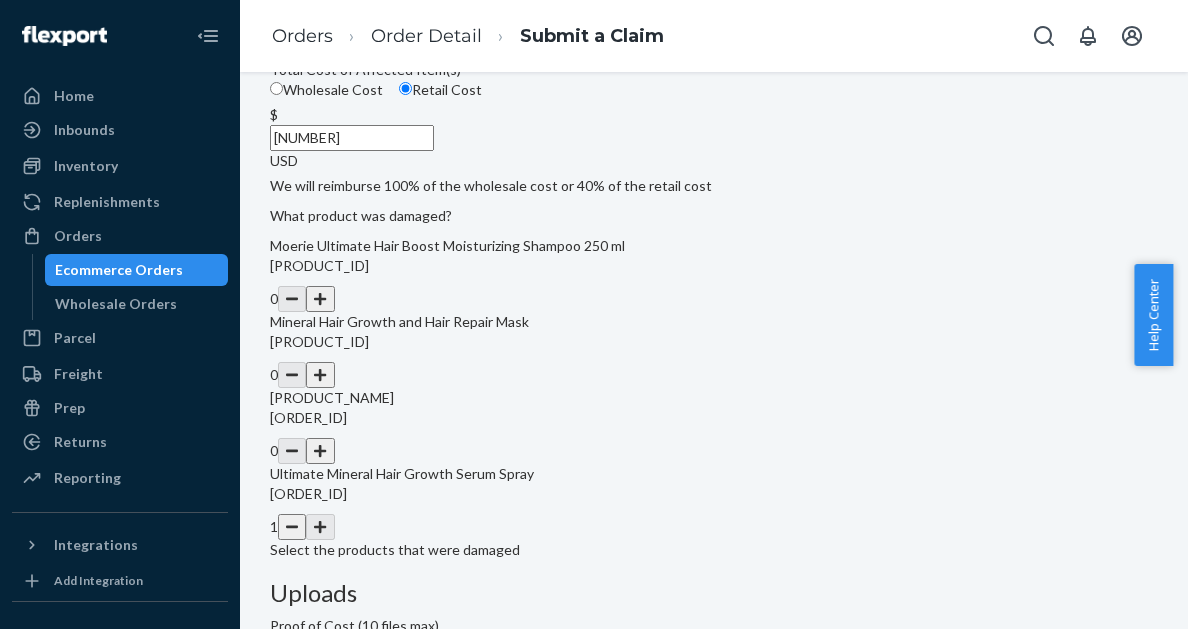 scroll, scrollTop: 744, scrollLeft: 0, axis: vertical 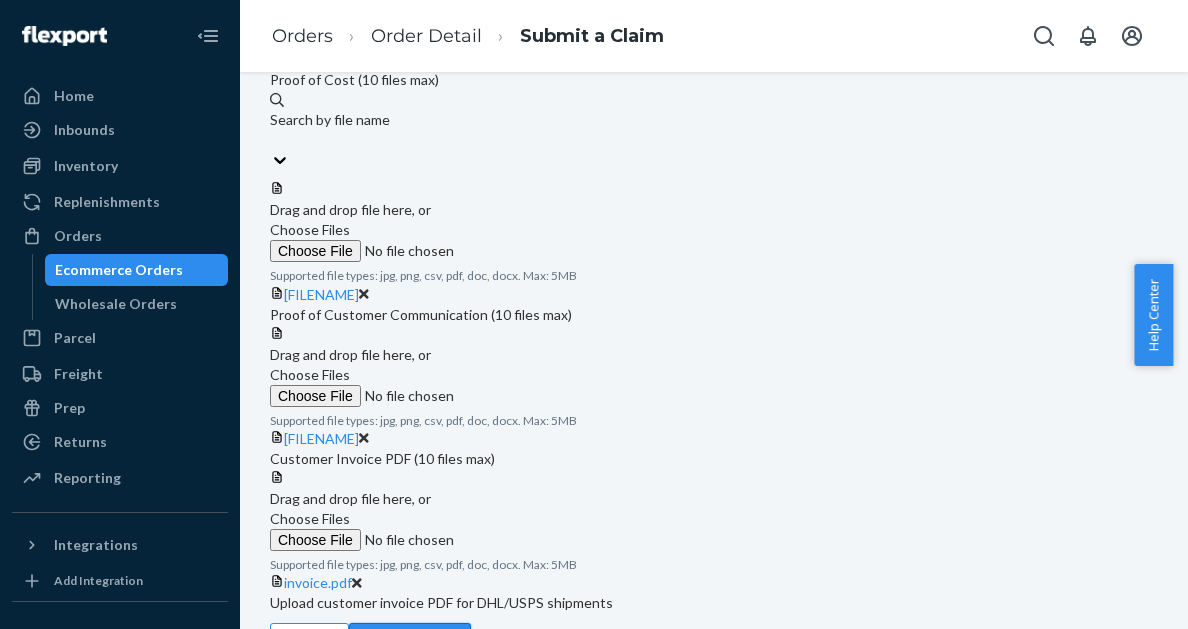 click on "Review Claim" at bounding box center (410, 643) 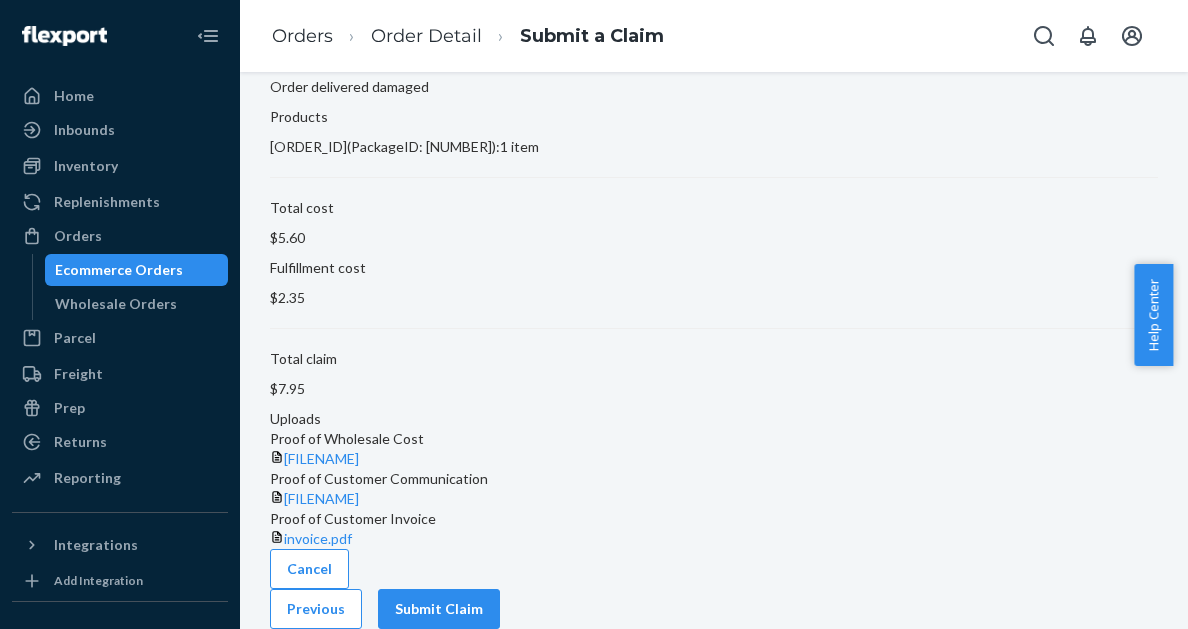 scroll, scrollTop: 264, scrollLeft: 0, axis: vertical 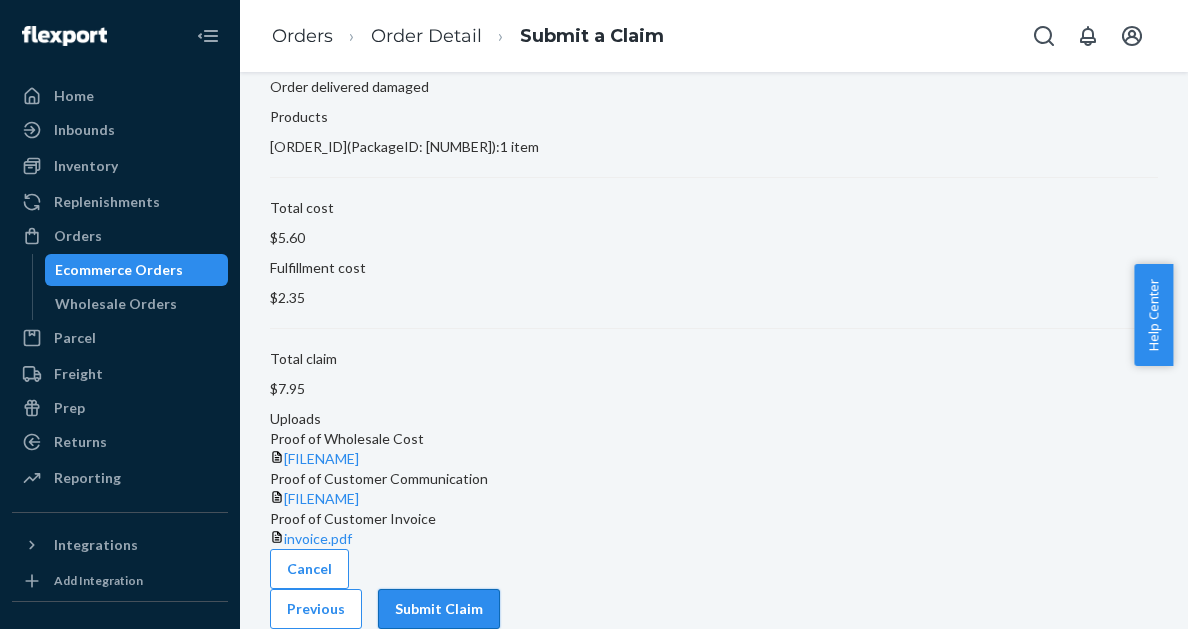 click on "Submit Claim" at bounding box center [439, 609] 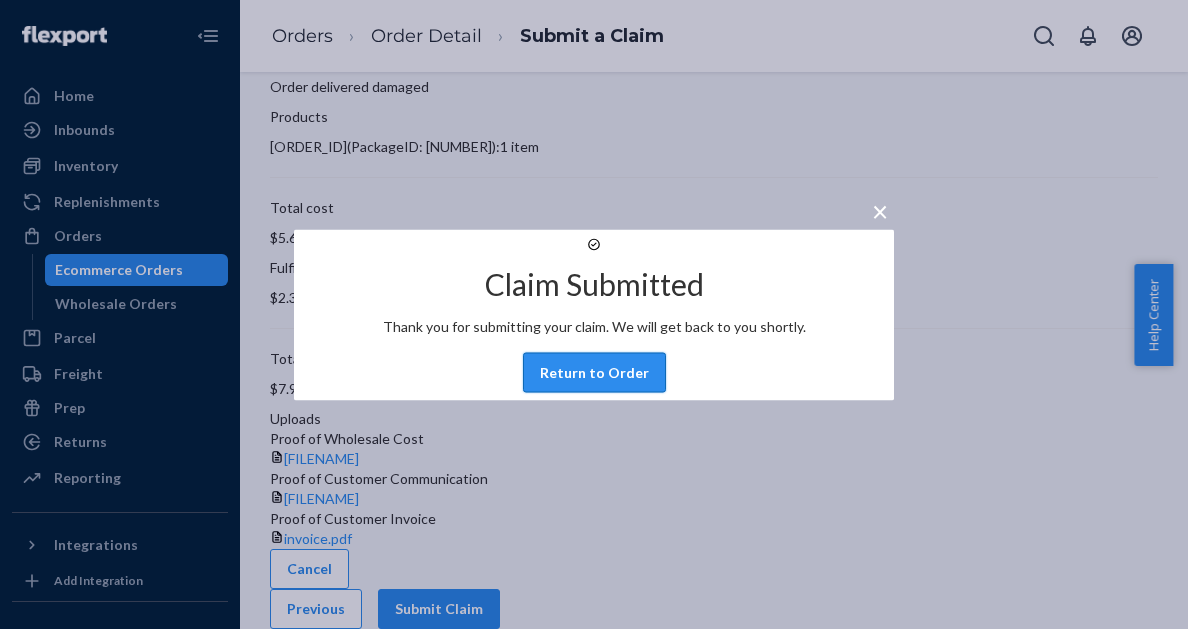 click on "Return to Order" at bounding box center (594, 372) 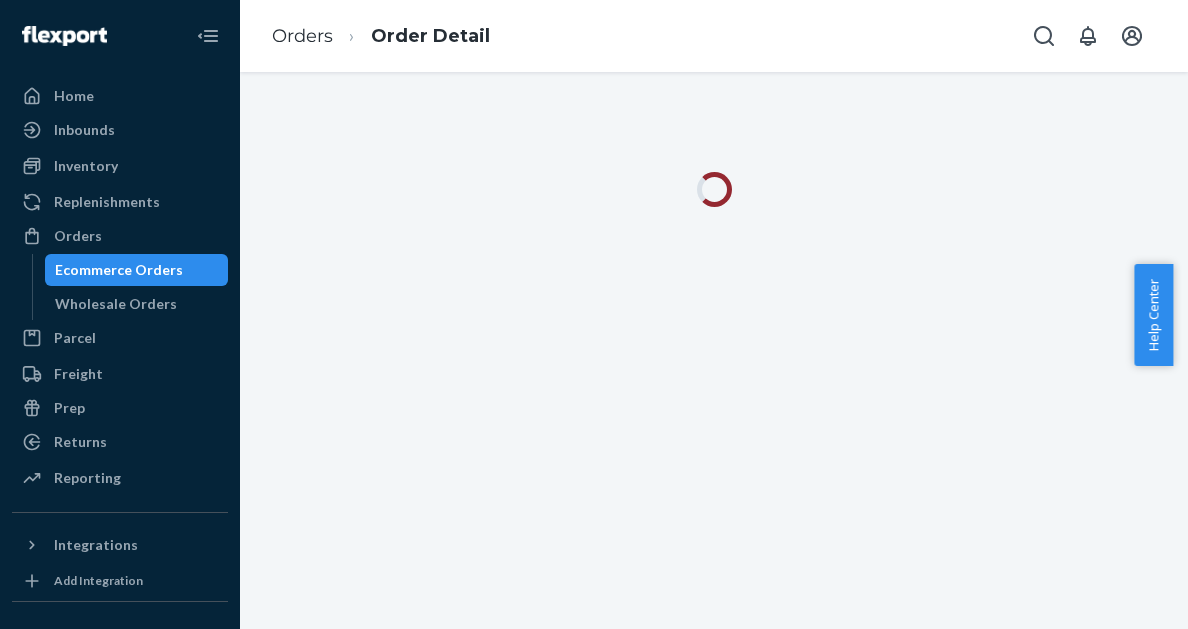 scroll, scrollTop: 0, scrollLeft: 0, axis: both 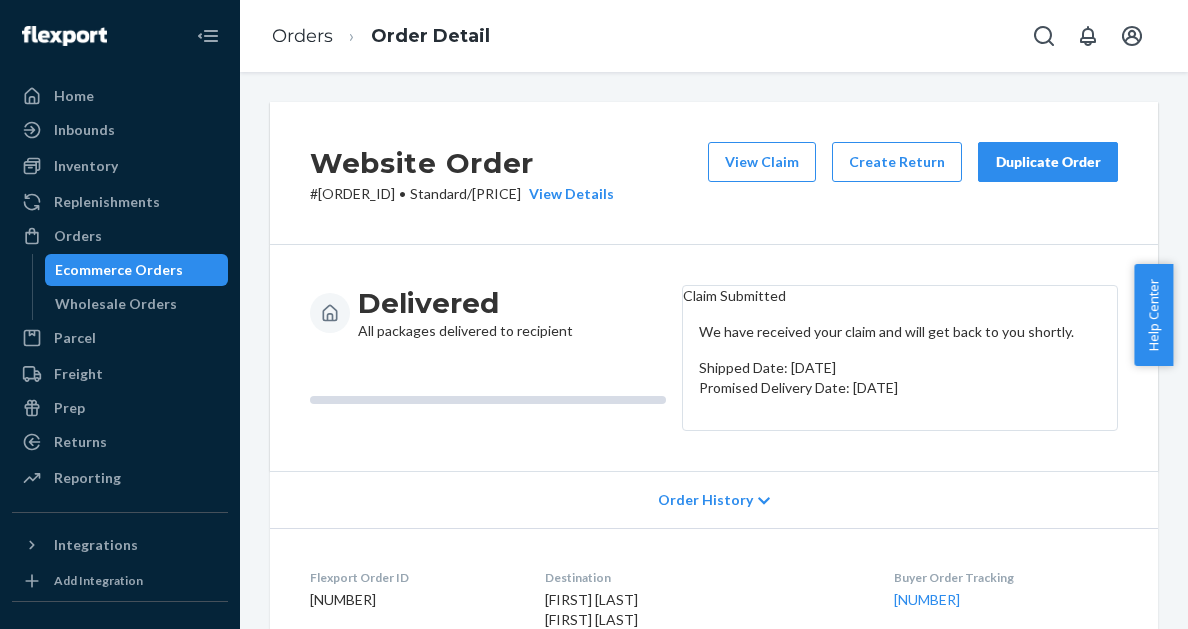 click on "Duplicate Order" at bounding box center (1048, 162) 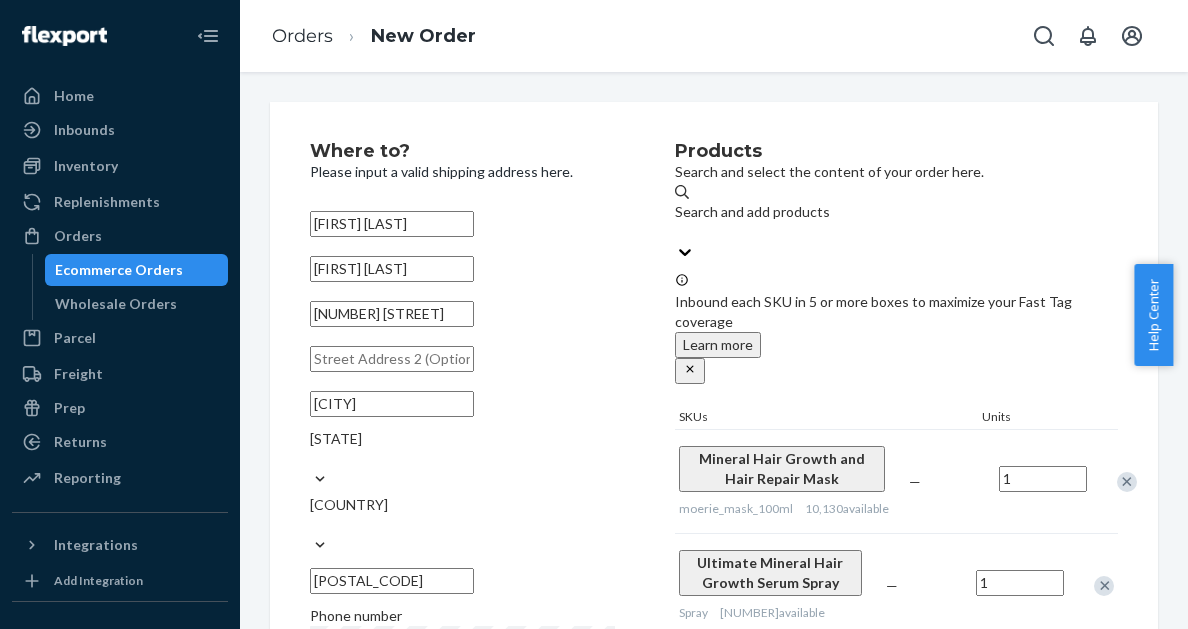 scroll, scrollTop: 300, scrollLeft: 0, axis: vertical 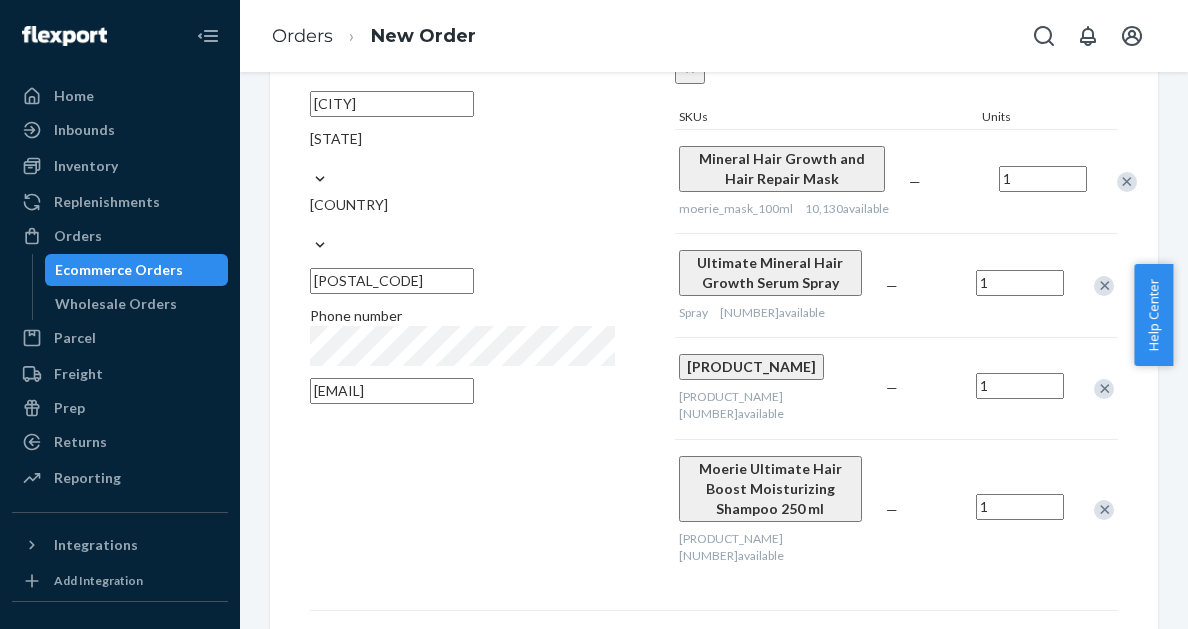 click at bounding box center [1104, 510] 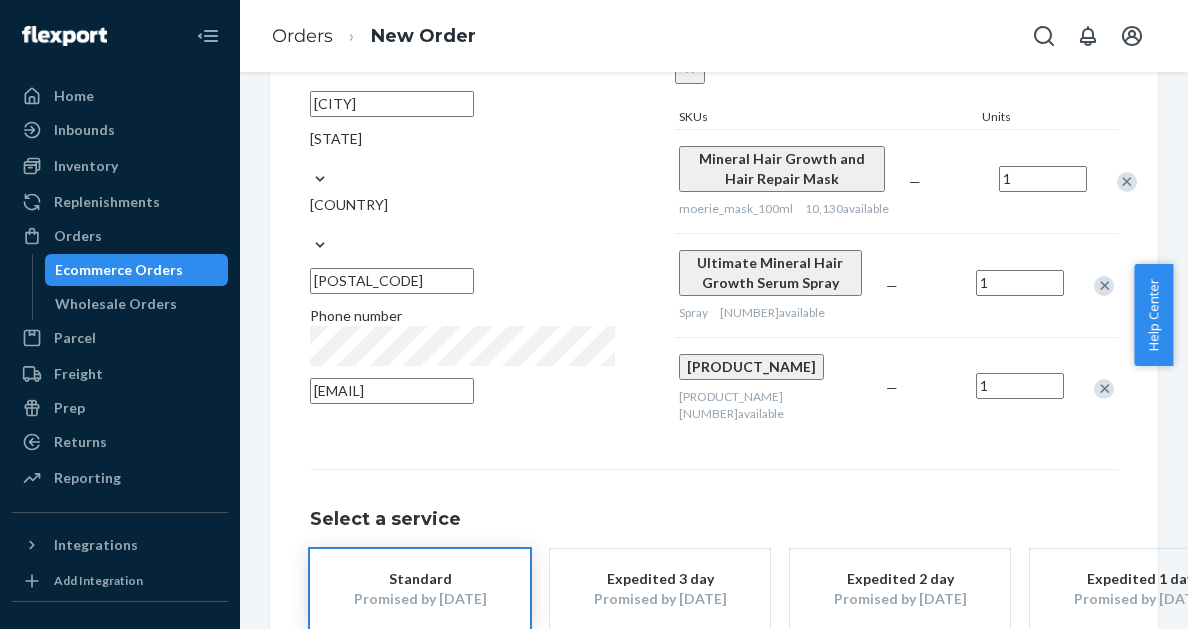 click at bounding box center [1104, 389] 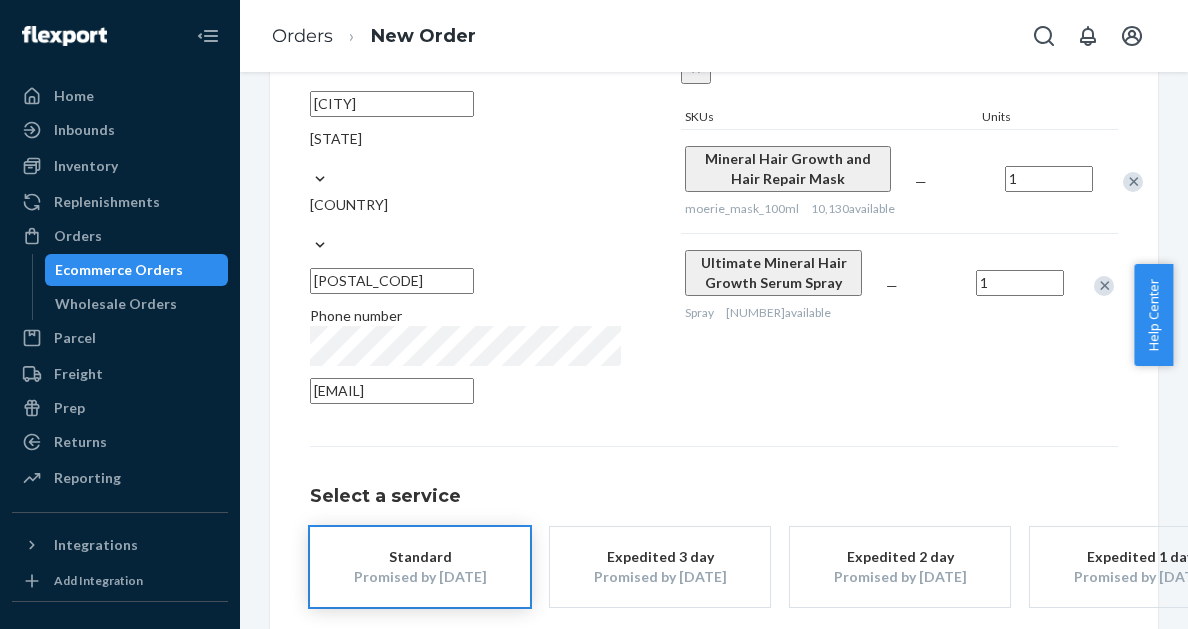 click at bounding box center (1133, 182) 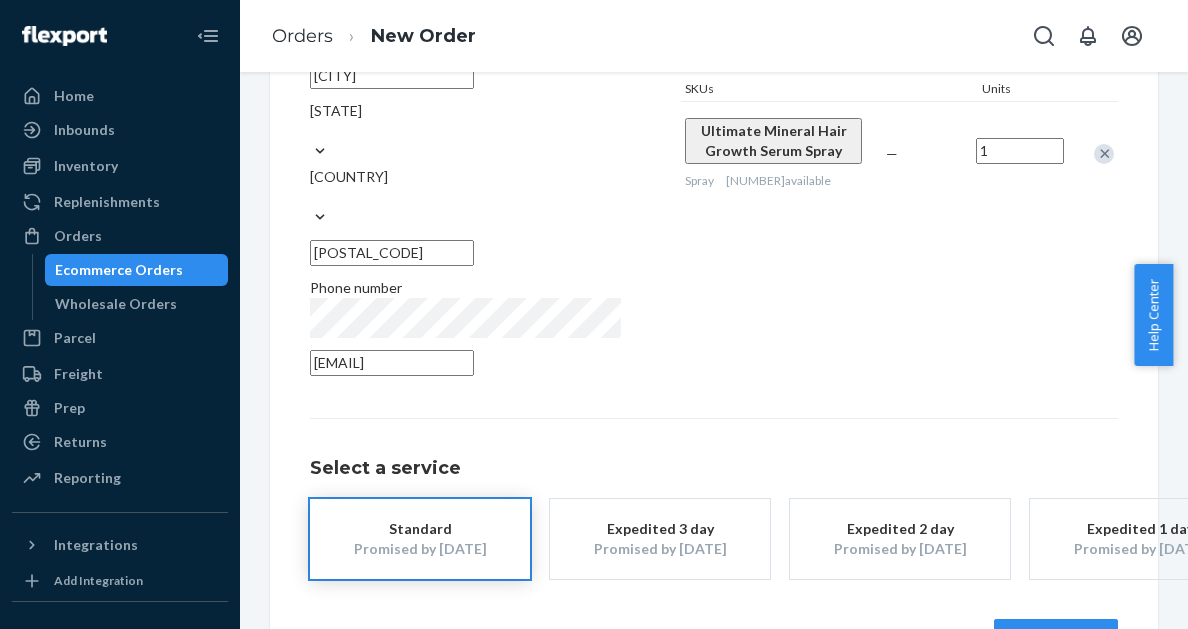 scroll, scrollTop: 377, scrollLeft: 0, axis: vertical 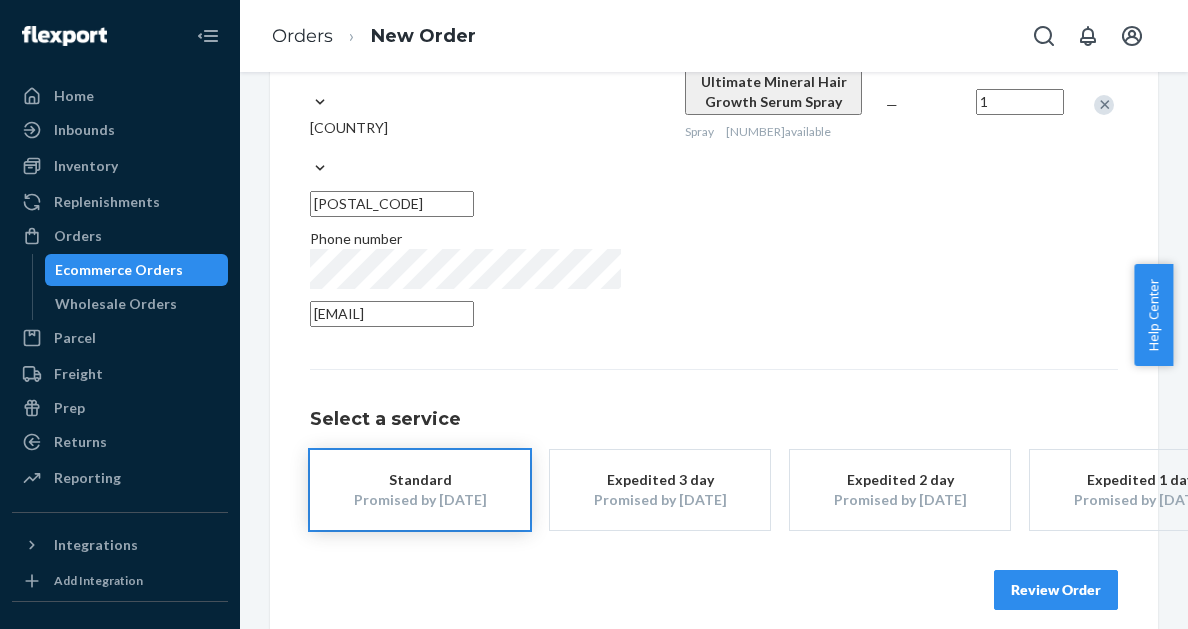 click on "Review Order" at bounding box center (1056, 590) 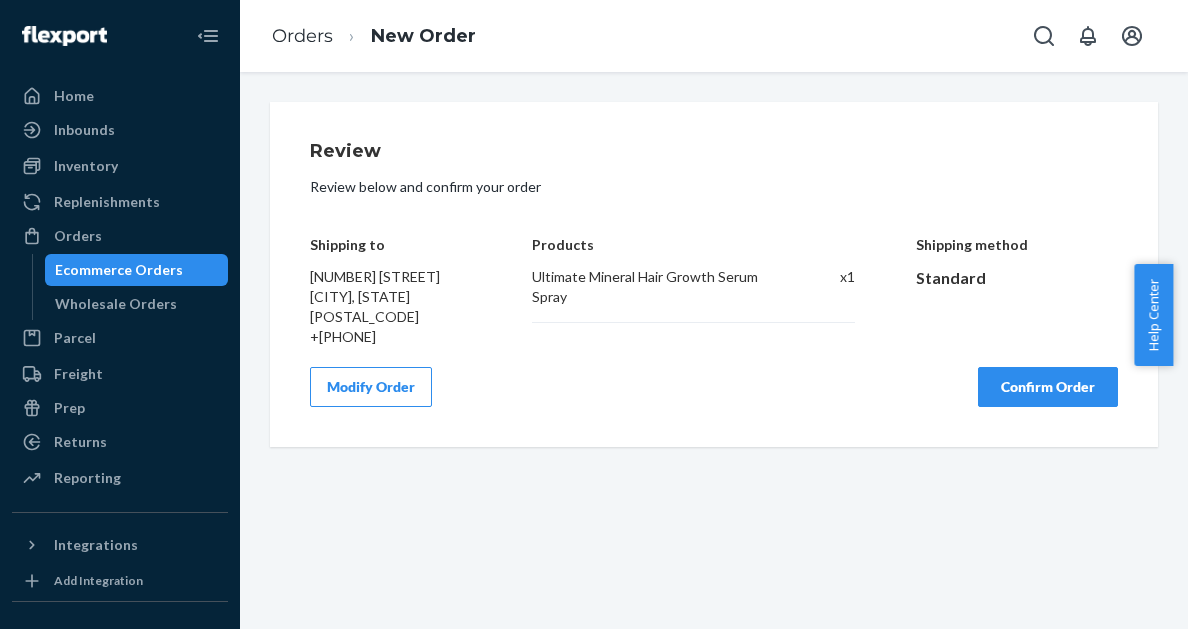 scroll, scrollTop: 0, scrollLeft: 0, axis: both 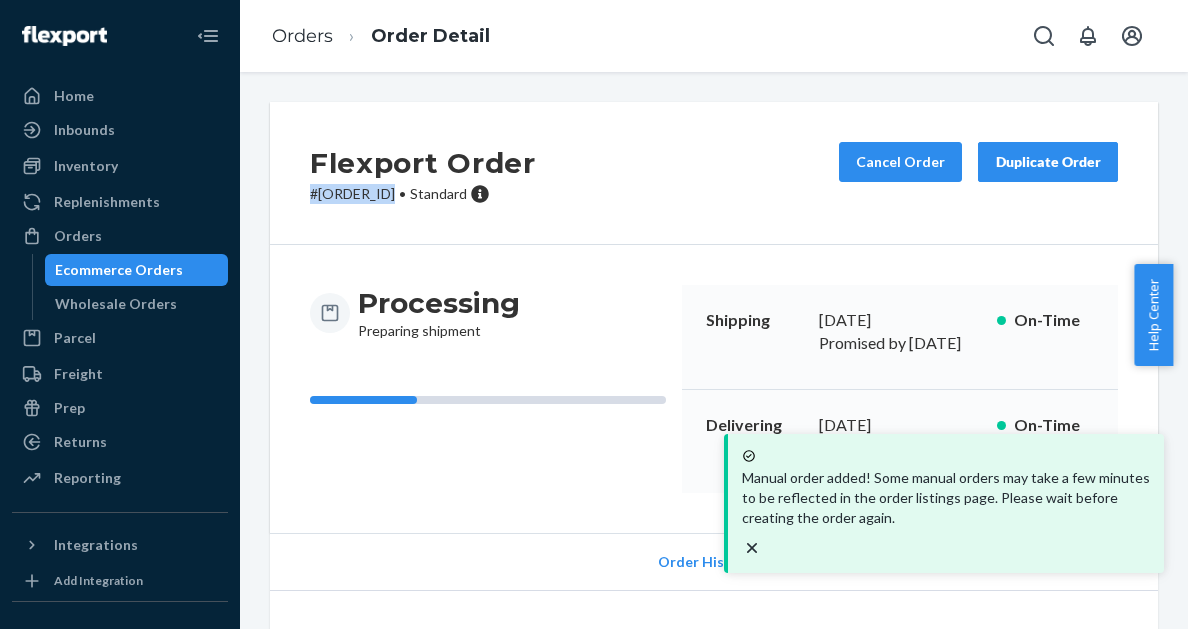 drag, startPoint x: 291, startPoint y: 195, endPoint x: 408, endPoint y: 215, distance: 118.69709 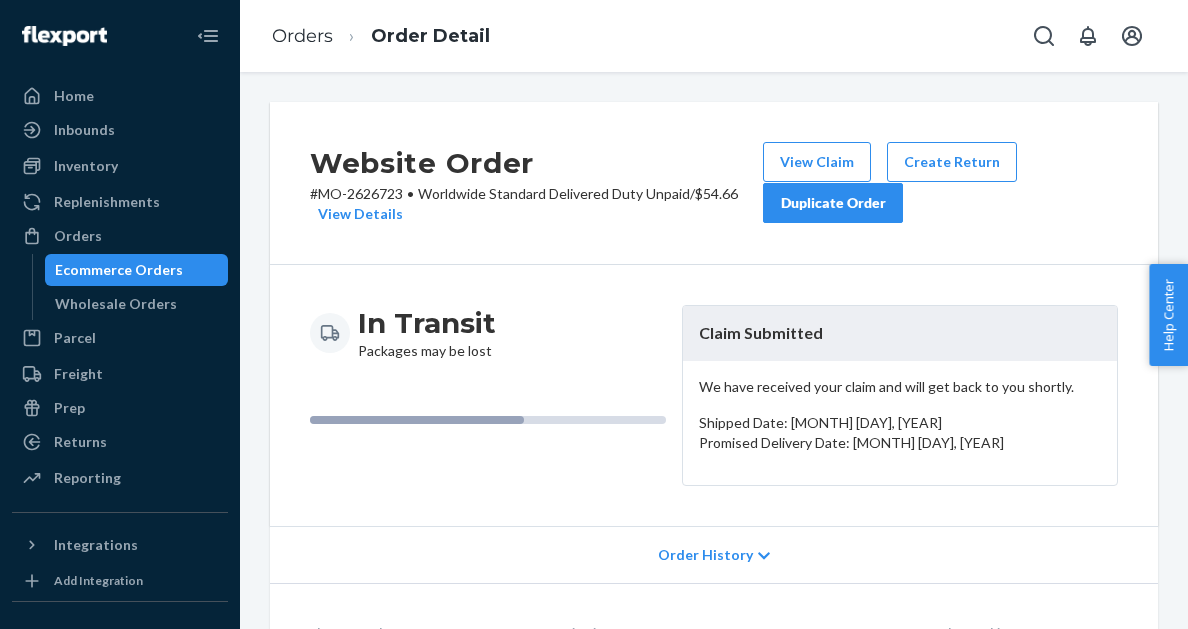 scroll, scrollTop: 0, scrollLeft: 0, axis: both 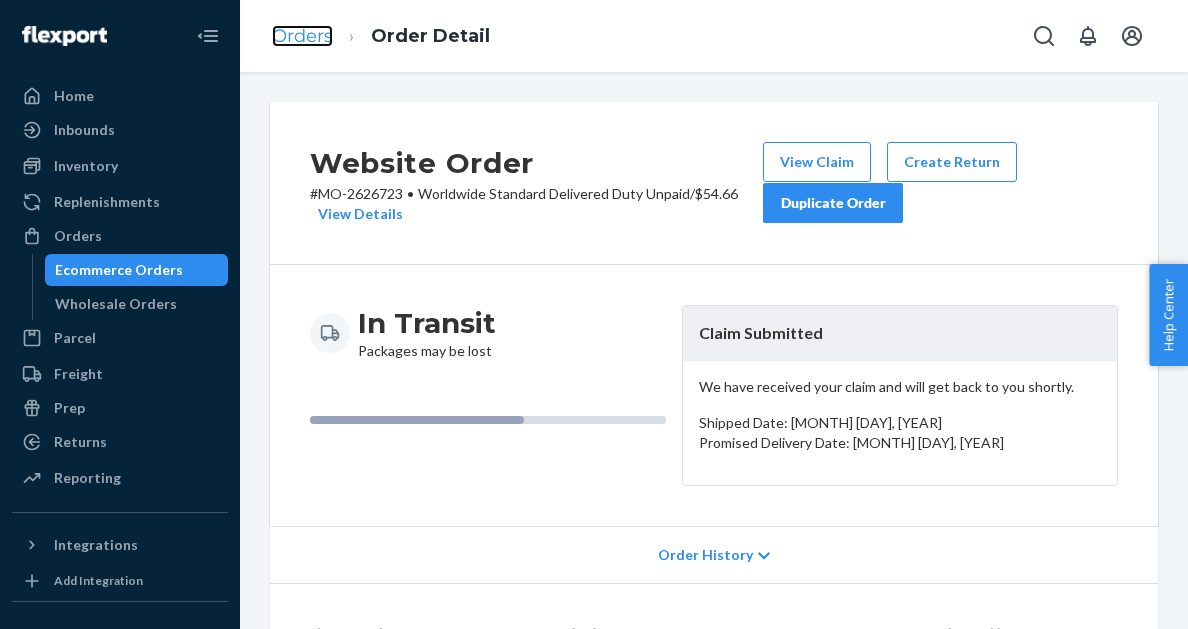 click on "Orders" at bounding box center (302, 36) 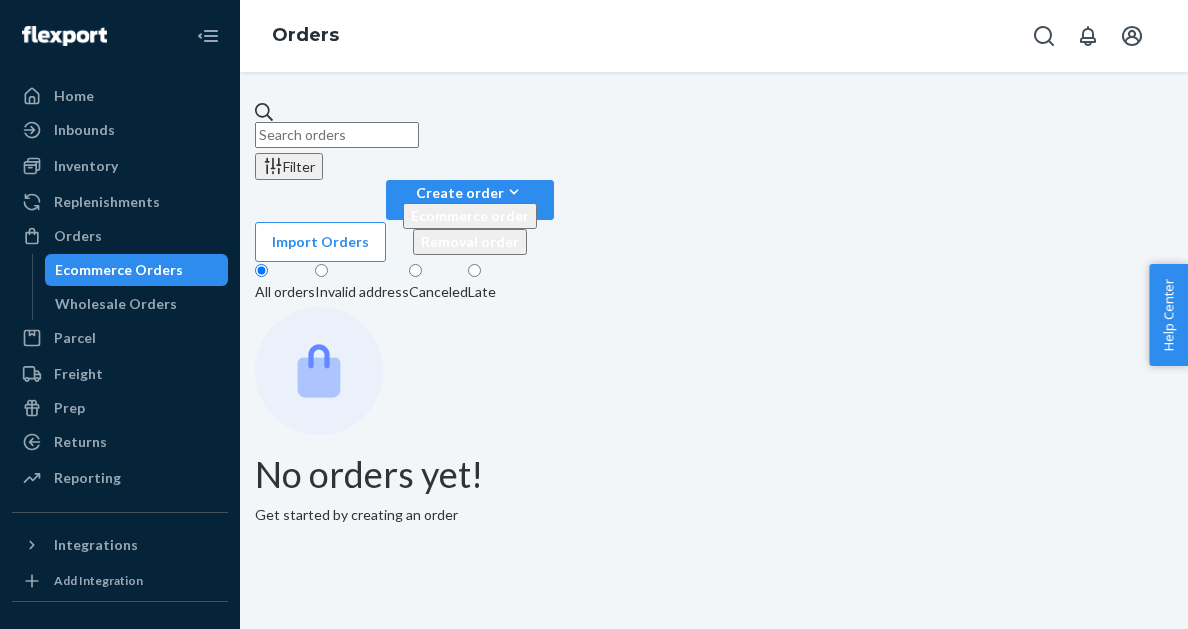 click at bounding box center (337, 135) 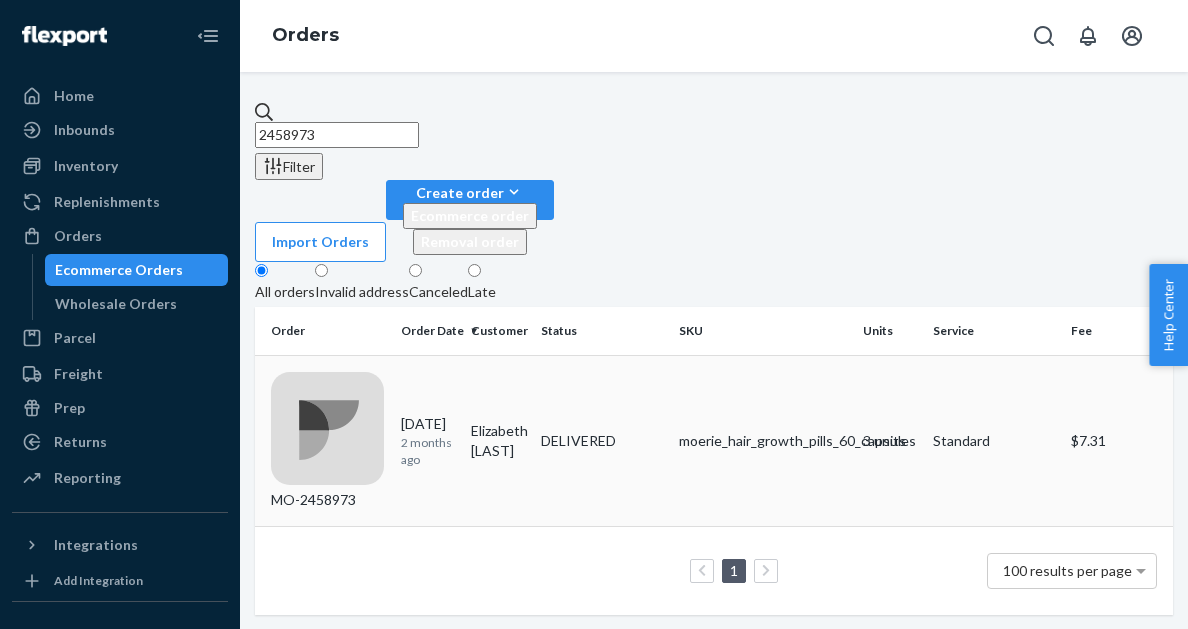 type on "2458973" 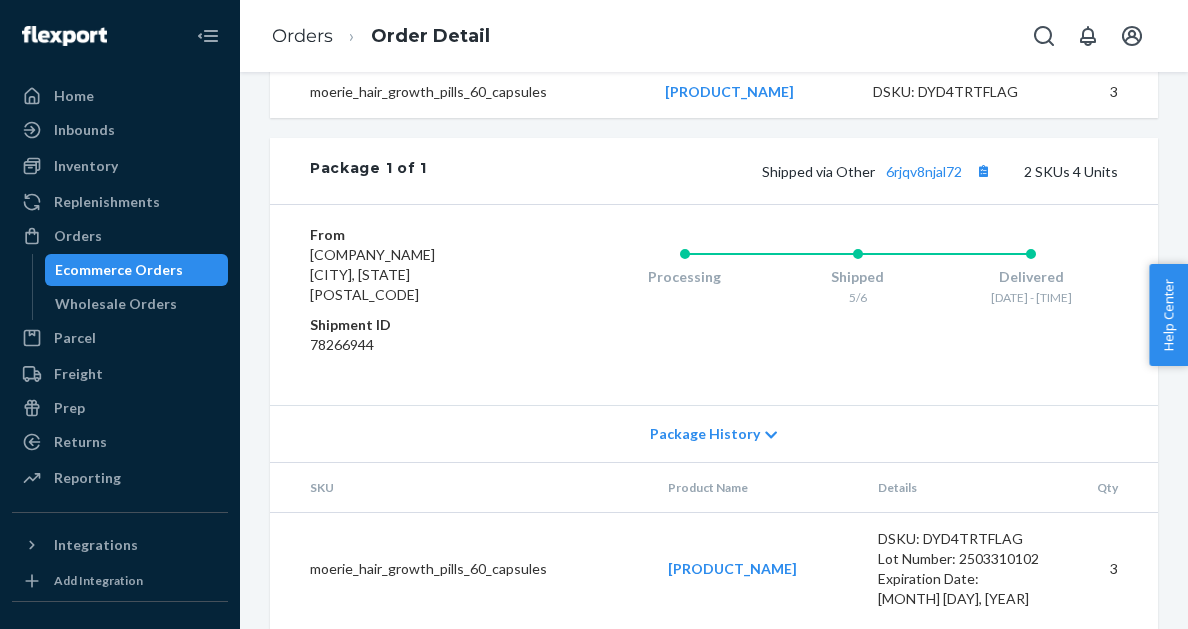 scroll, scrollTop: 835, scrollLeft: 0, axis: vertical 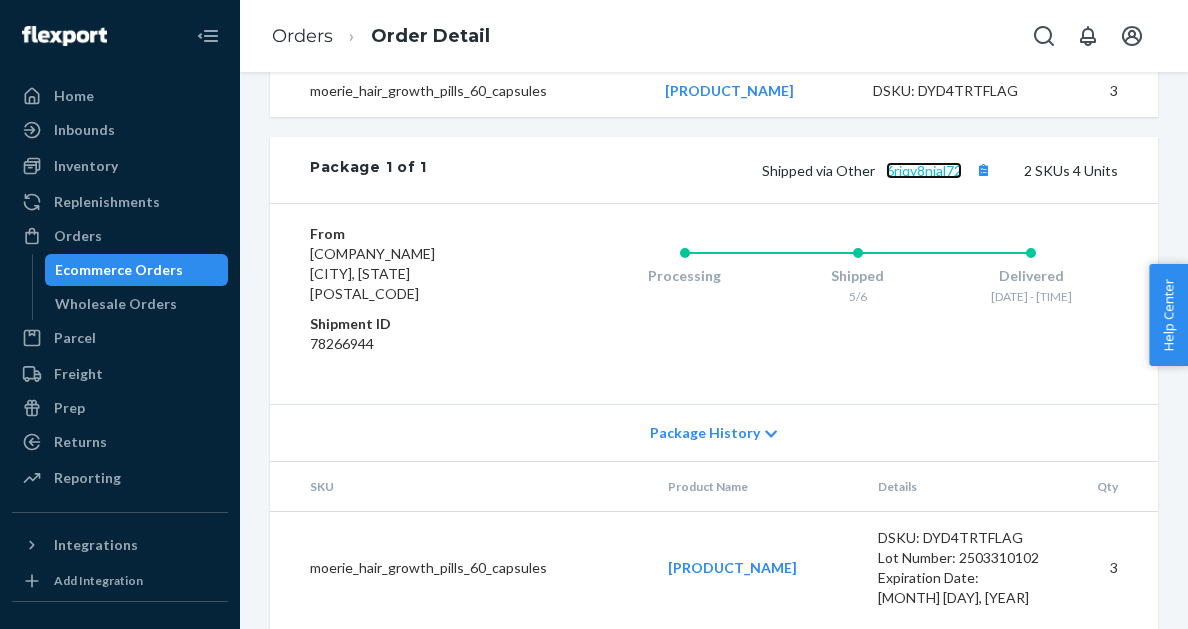 click on "6rjqv8njal72" at bounding box center (924, 170) 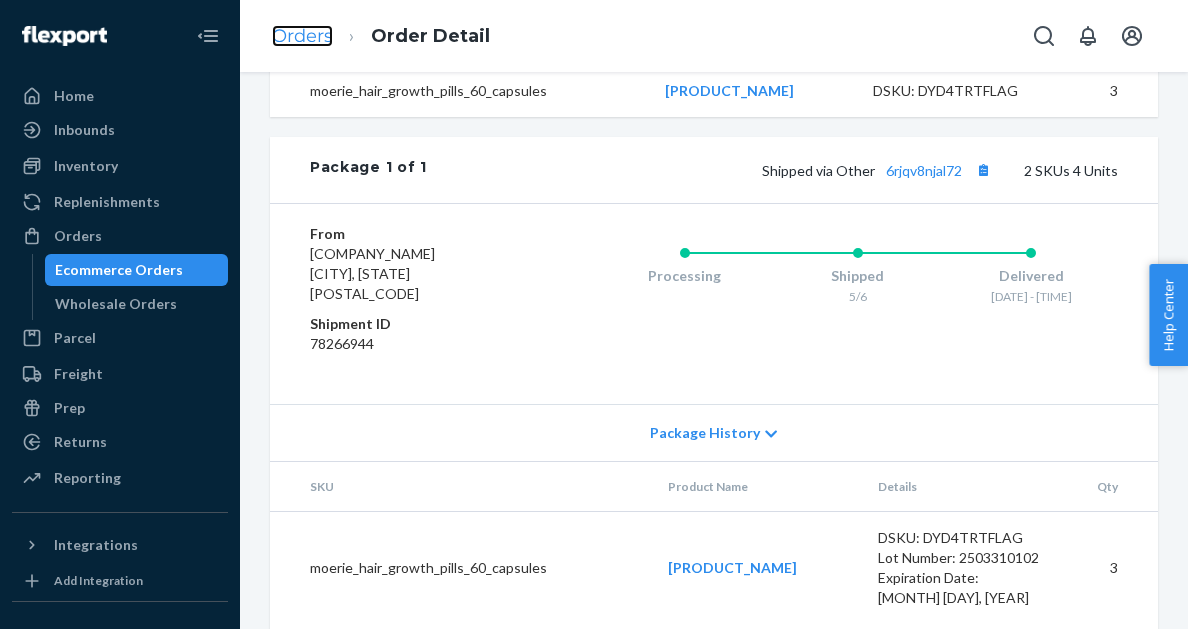 click on "Orders" at bounding box center [302, 36] 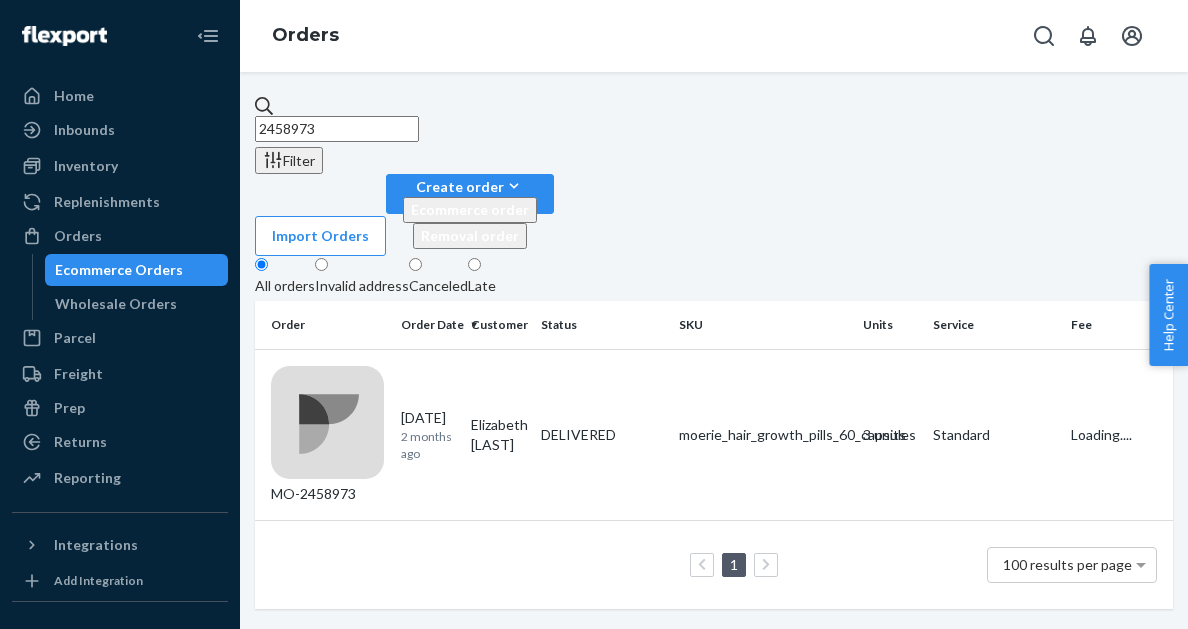 scroll, scrollTop: 0, scrollLeft: 0, axis: both 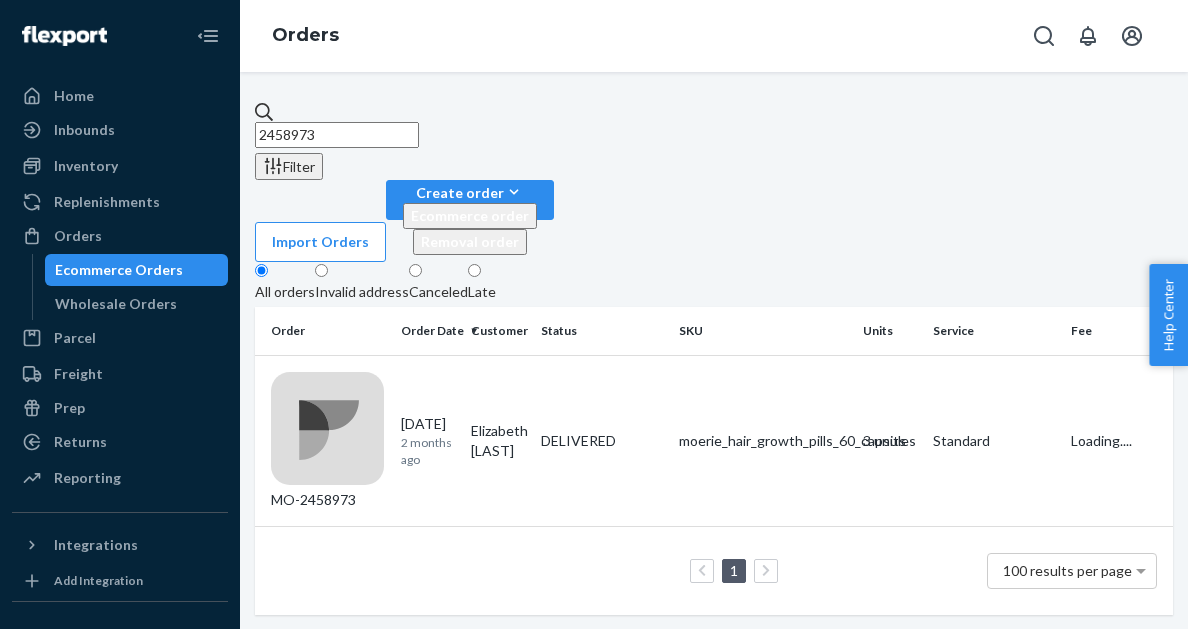 drag, startPoint x: 412, startPoint y: 124, endPoint x: 230, endPoint y: 124, distance: 182 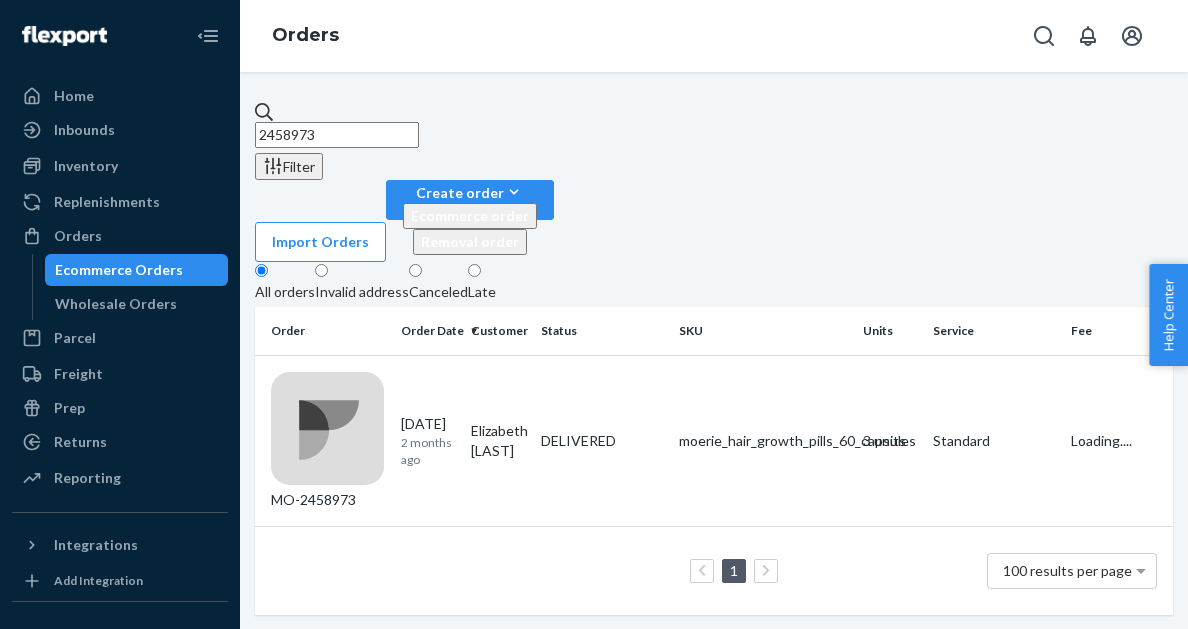 click on "Order Date: [DATE] [TIME_AGO] [FIRST] [LAST] DELIVERED [PRODUCT_NAME] [UNITS] units [SHIPPING_SERVICE]" at bounding box center (594, 314) 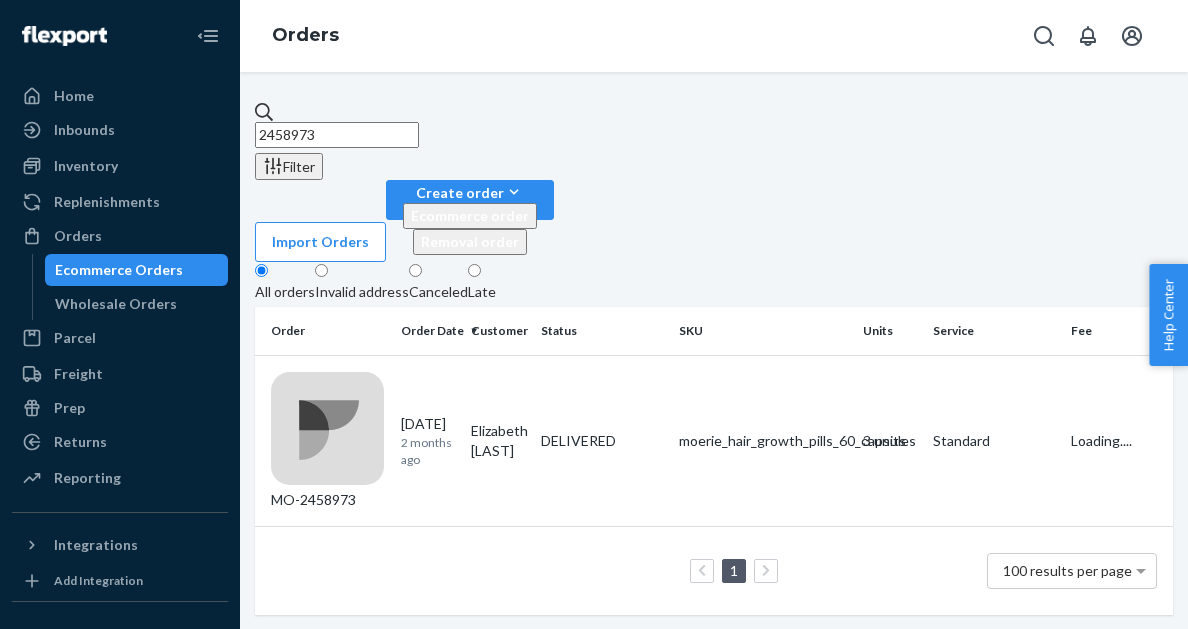 paste on "898226" 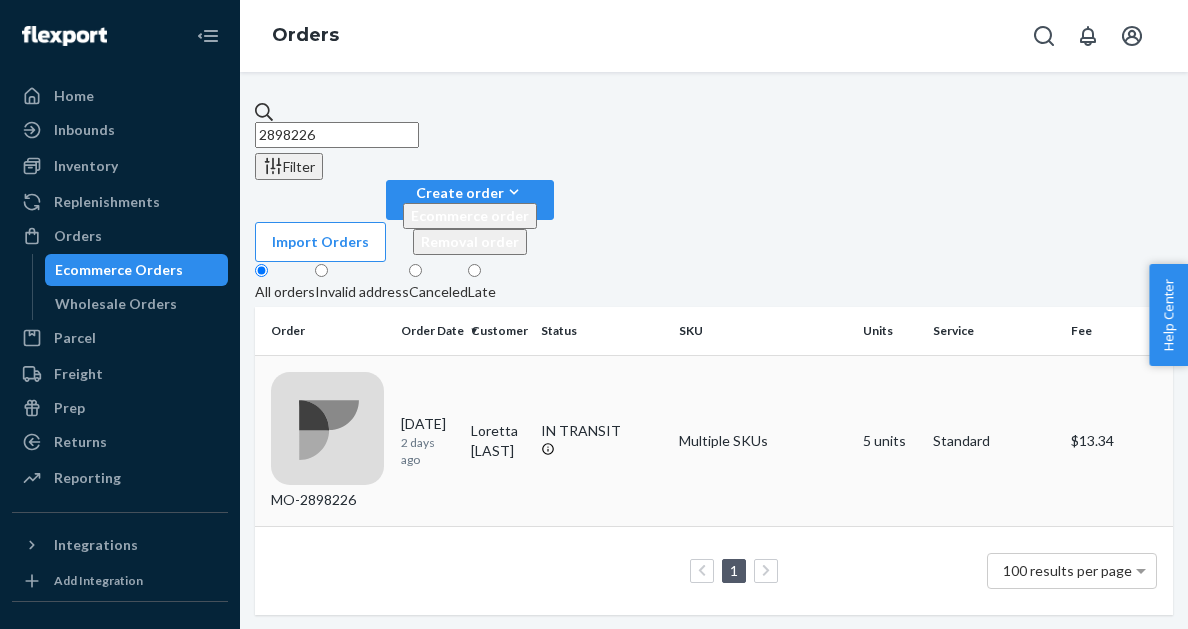 type on "2898226" 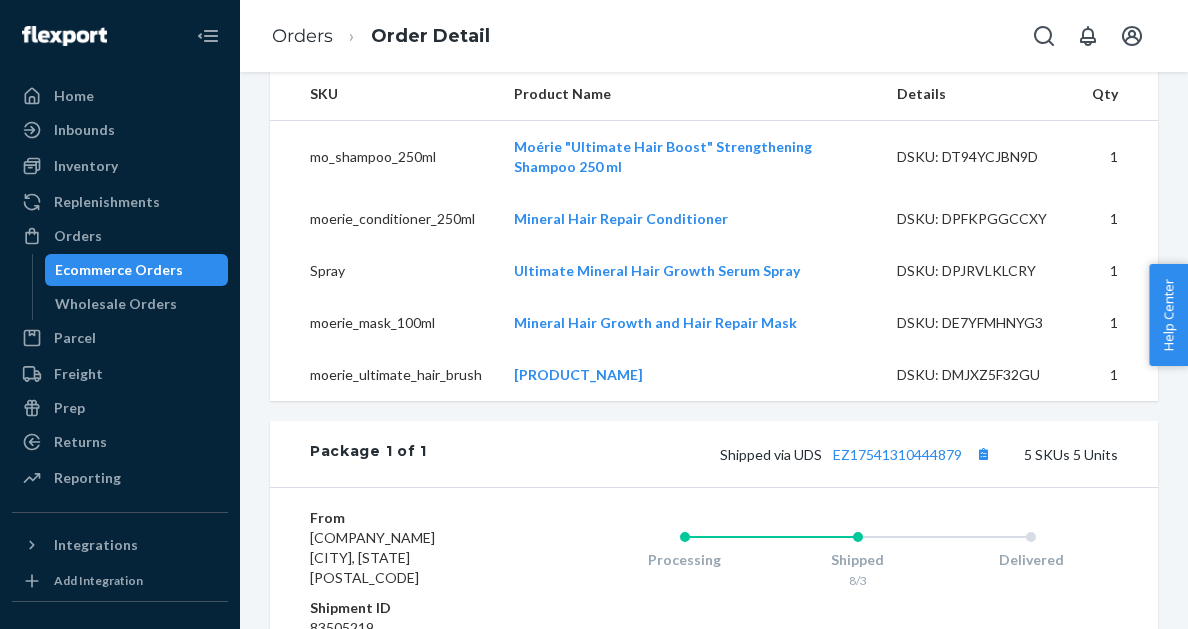 scroll, scrollTop: 816, scrollLeft: 0, axis: vertical 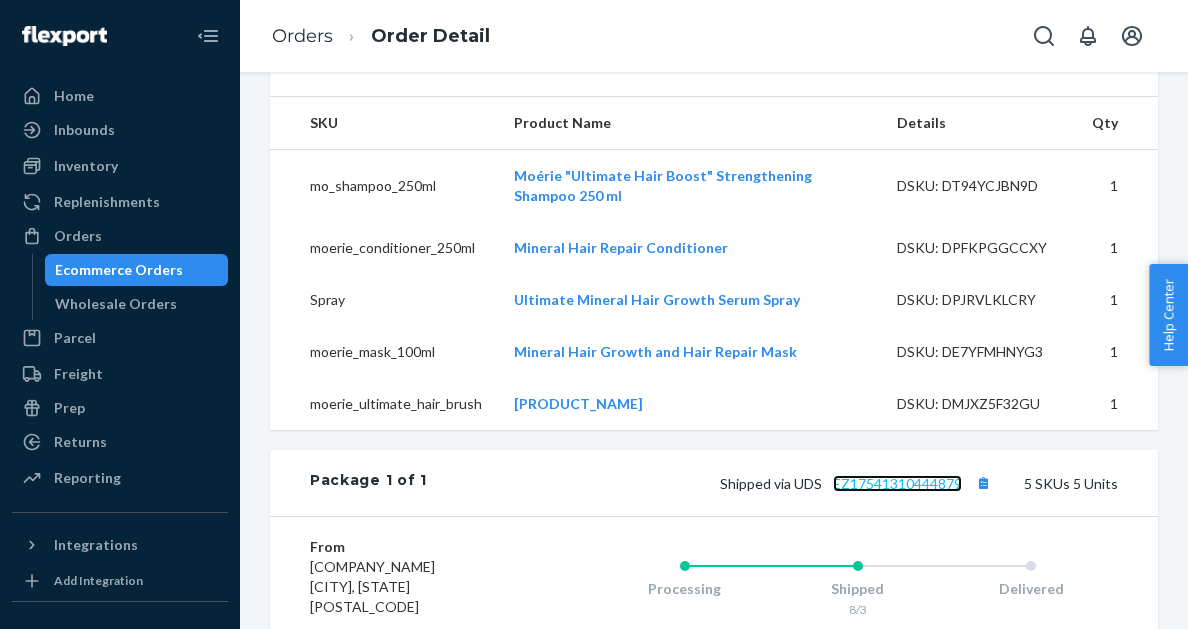 click on "EZ17541310444879" at bounding box center [897, 483] 